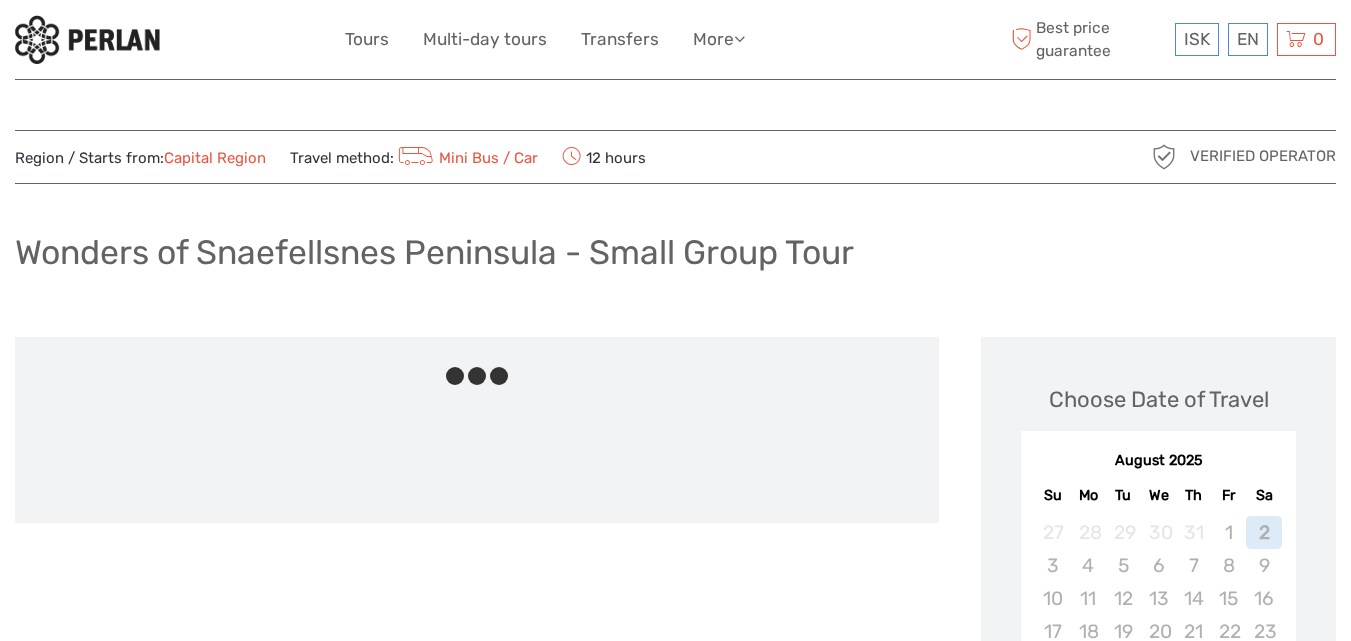 scroll, scrollTop: 0, scrollLeft: 0, axis: both 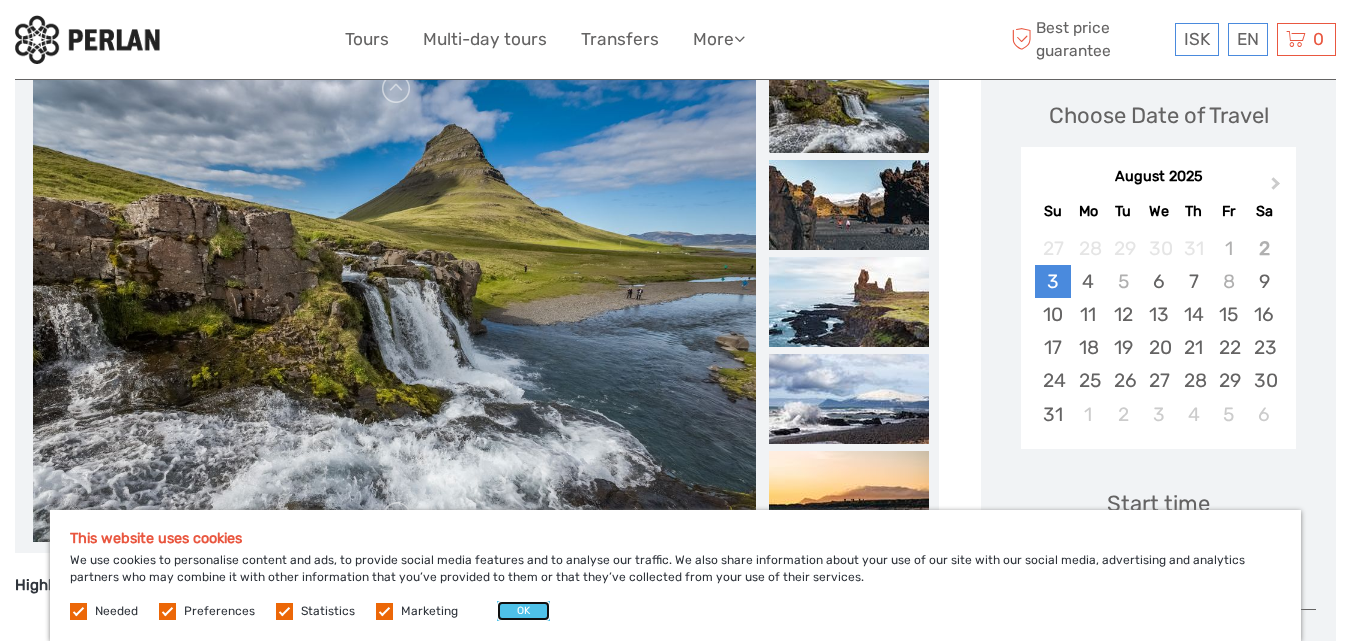 click on "OK" at bounding box center (523, 611) 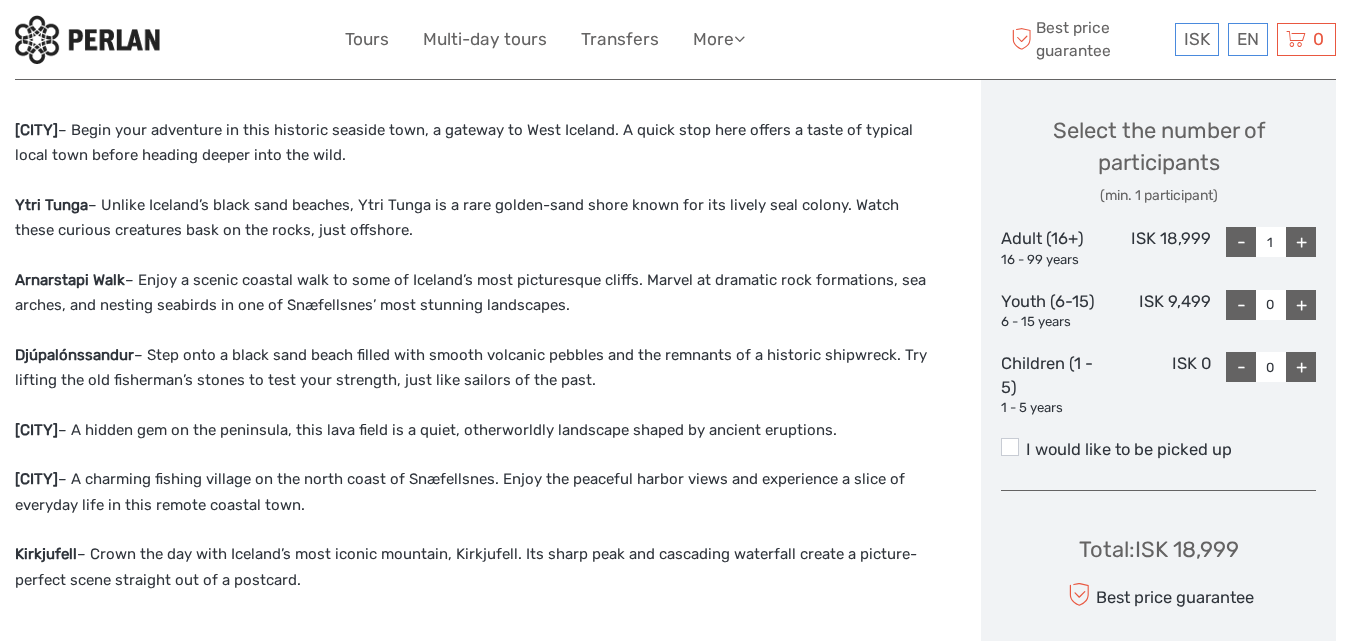 scroll, scrollTop: 839, scrollLeft: 0, axis: vertical 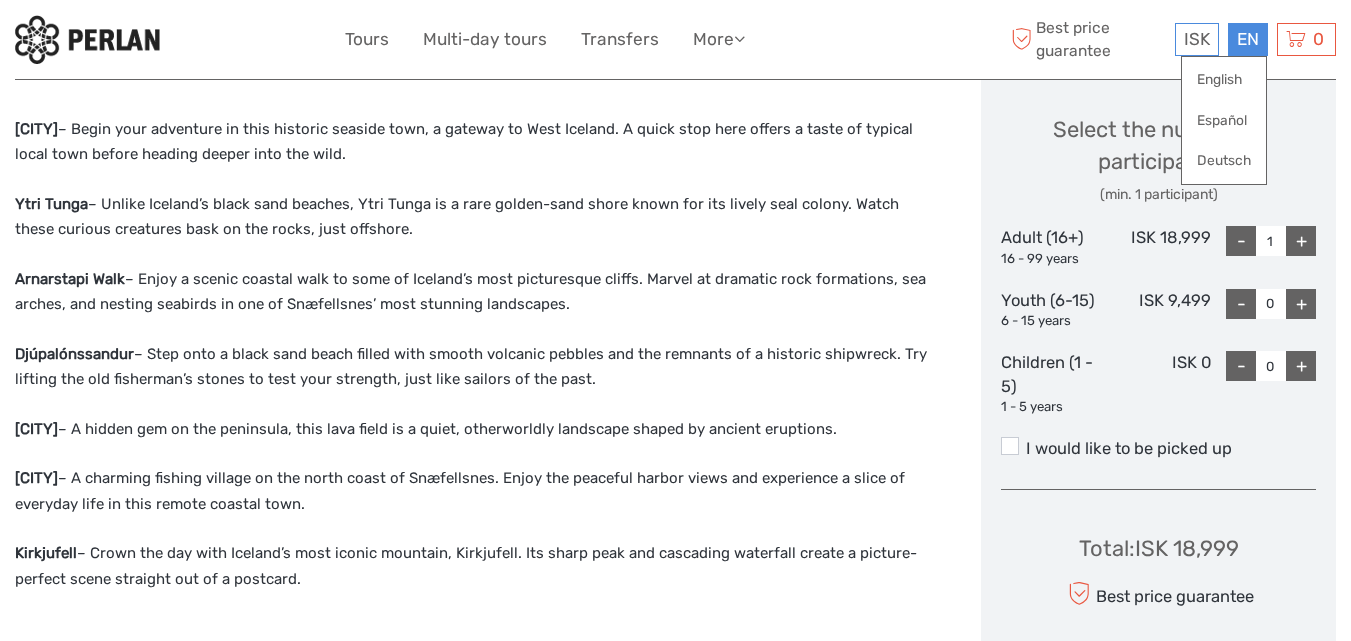 click on "EN
English
Español
Deutsch" at bounding box center [1248, 39] 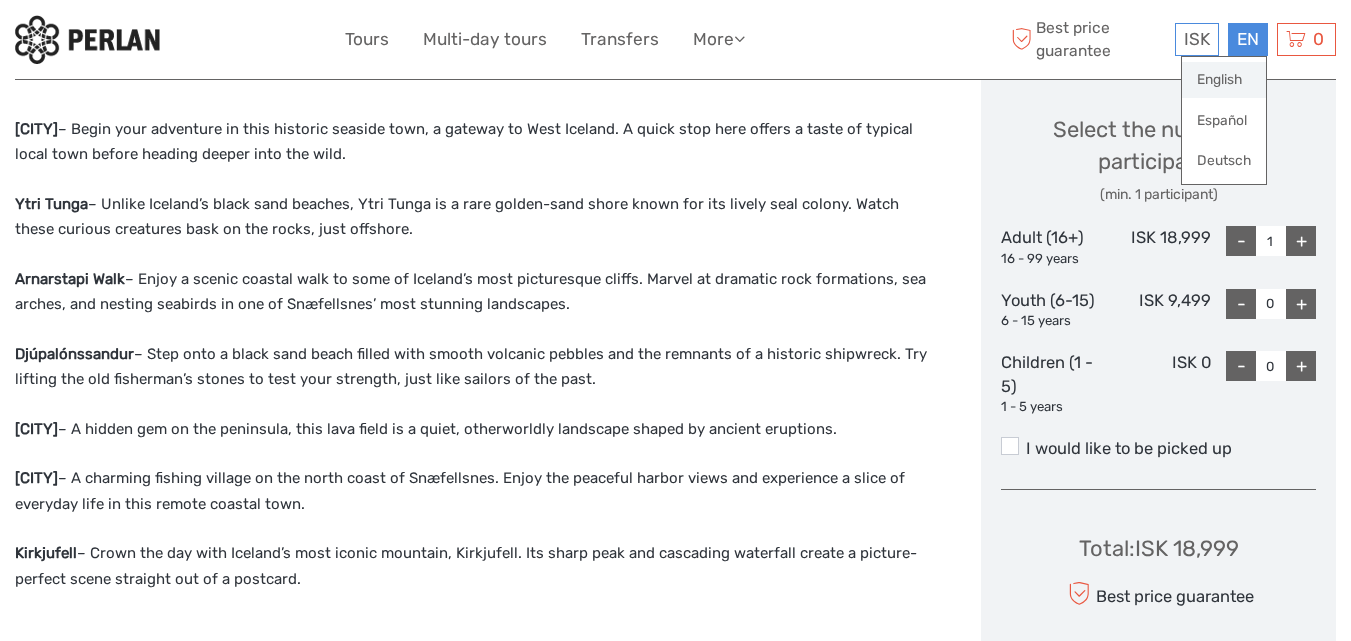 click on "English" at bounding box center (1224, 80) 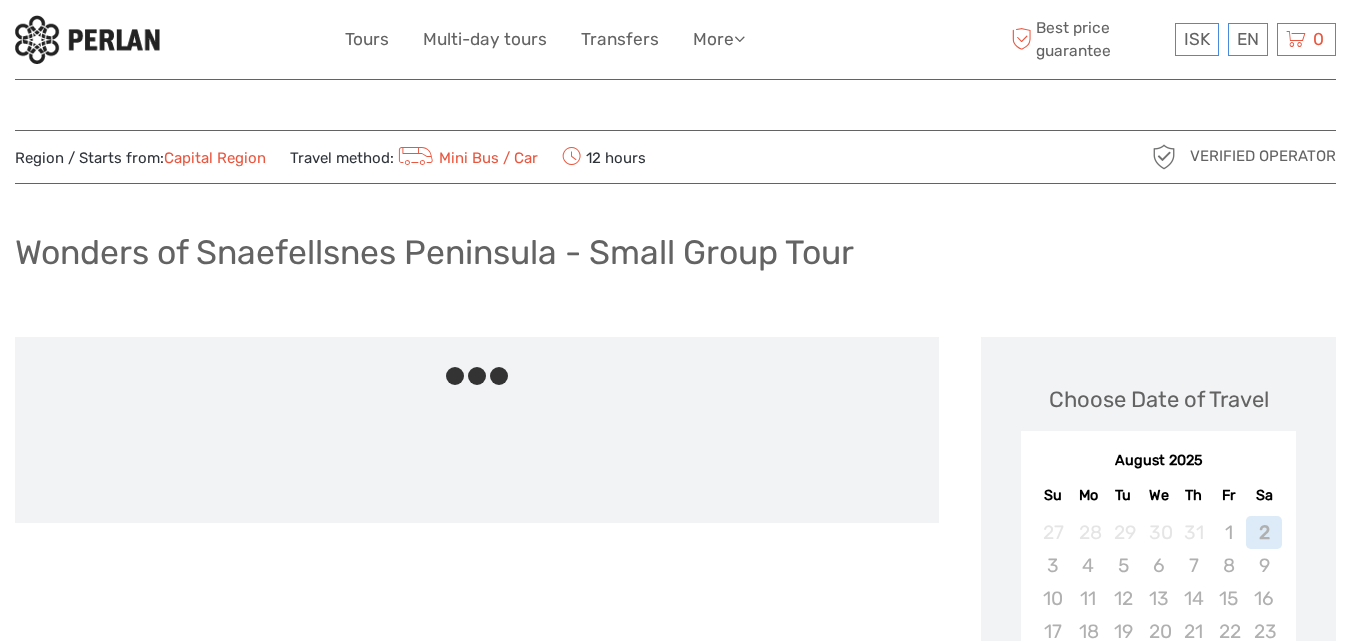 scroll, scrollTop: 0, scrollLeft: 0, axis: both 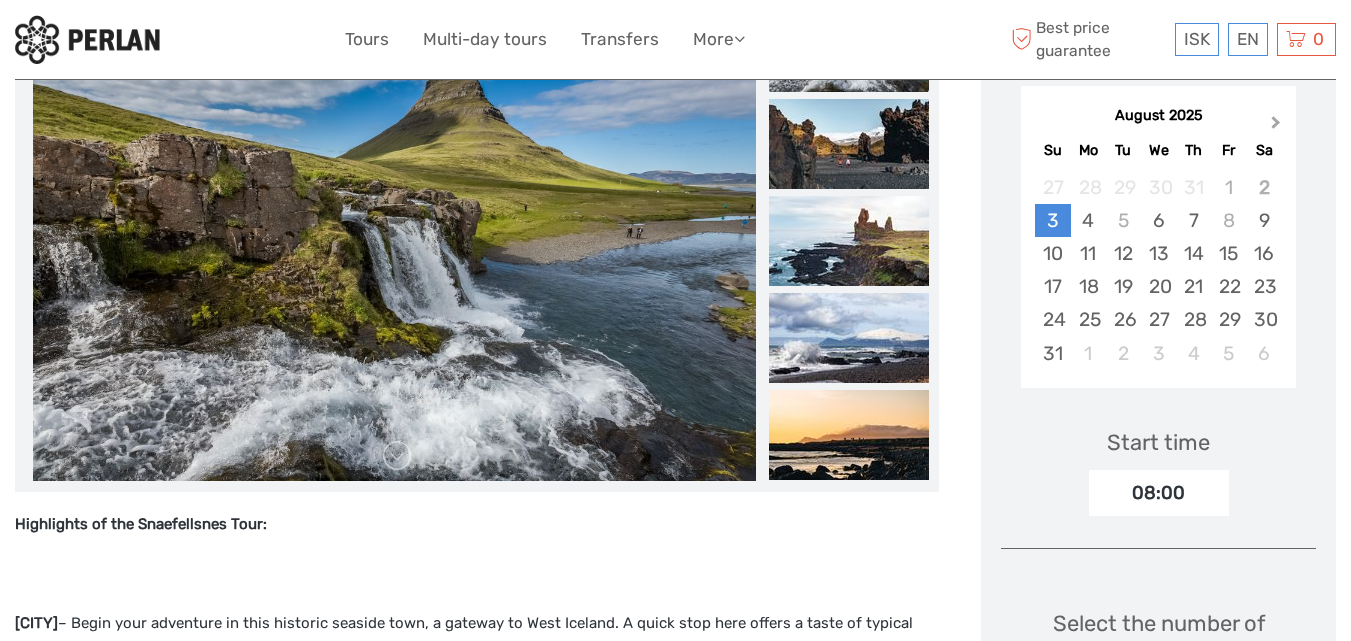 click on "Next Month" at bounding box center [1278, 127] 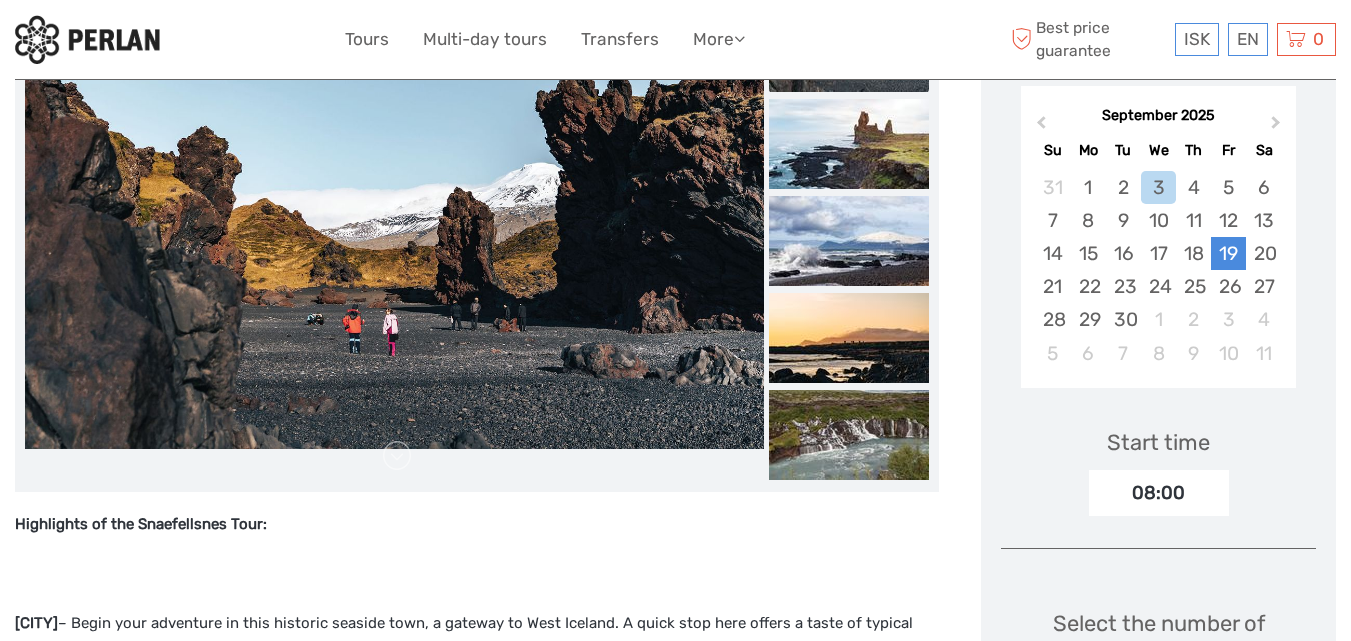 click on "19" at bounding box center [1228, 253] 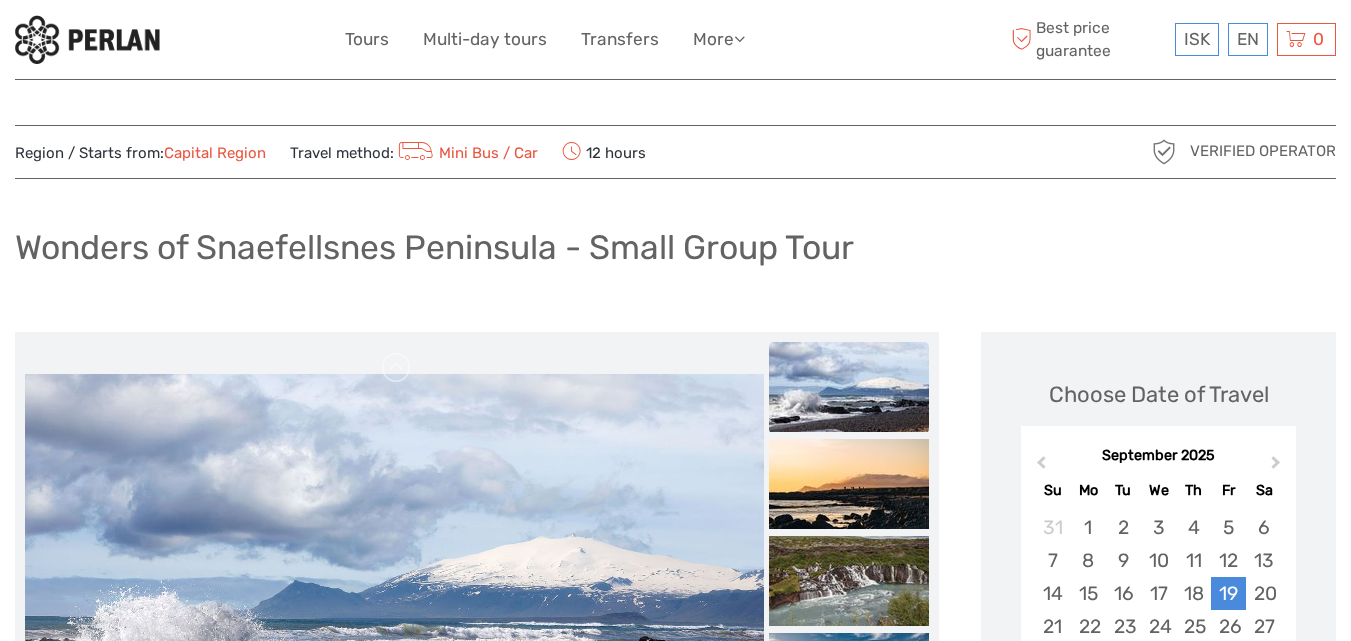 scroll, scrollTop: 6, scrollLeft: 0, axis: vertical 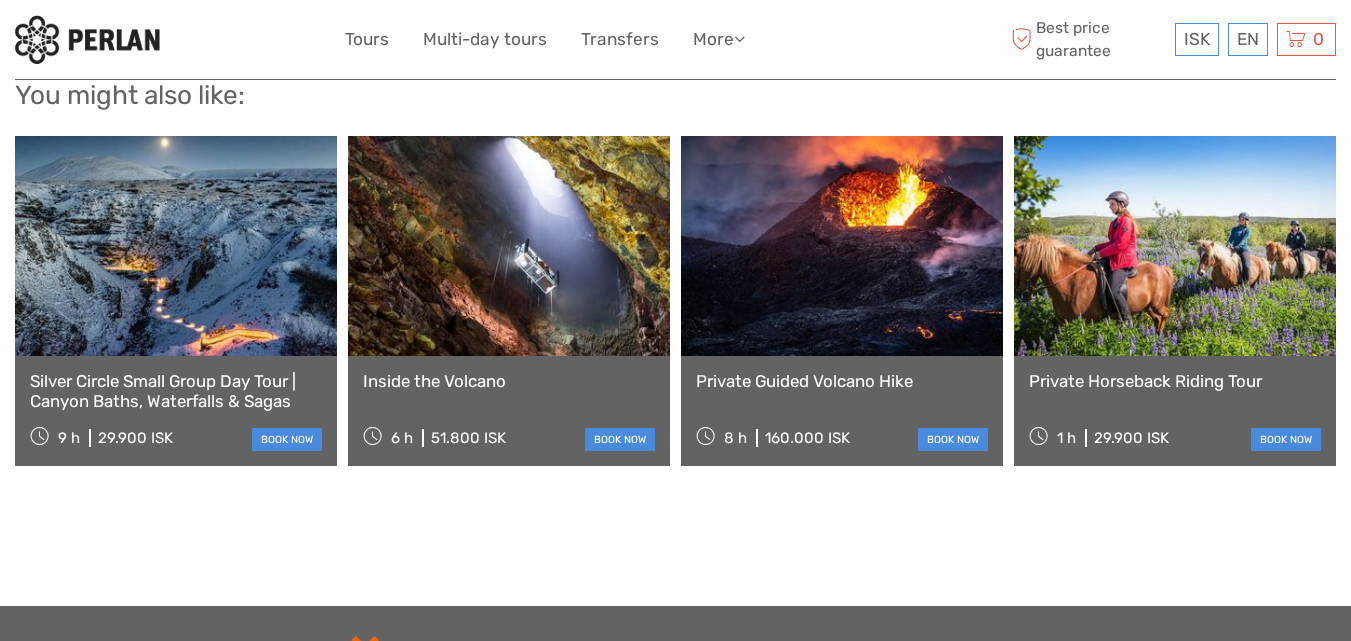 click on "Silver Circle Small Group Day Tour | Canyon Baths, Waterfalls & Sagas" at bounding box center (176, 391) 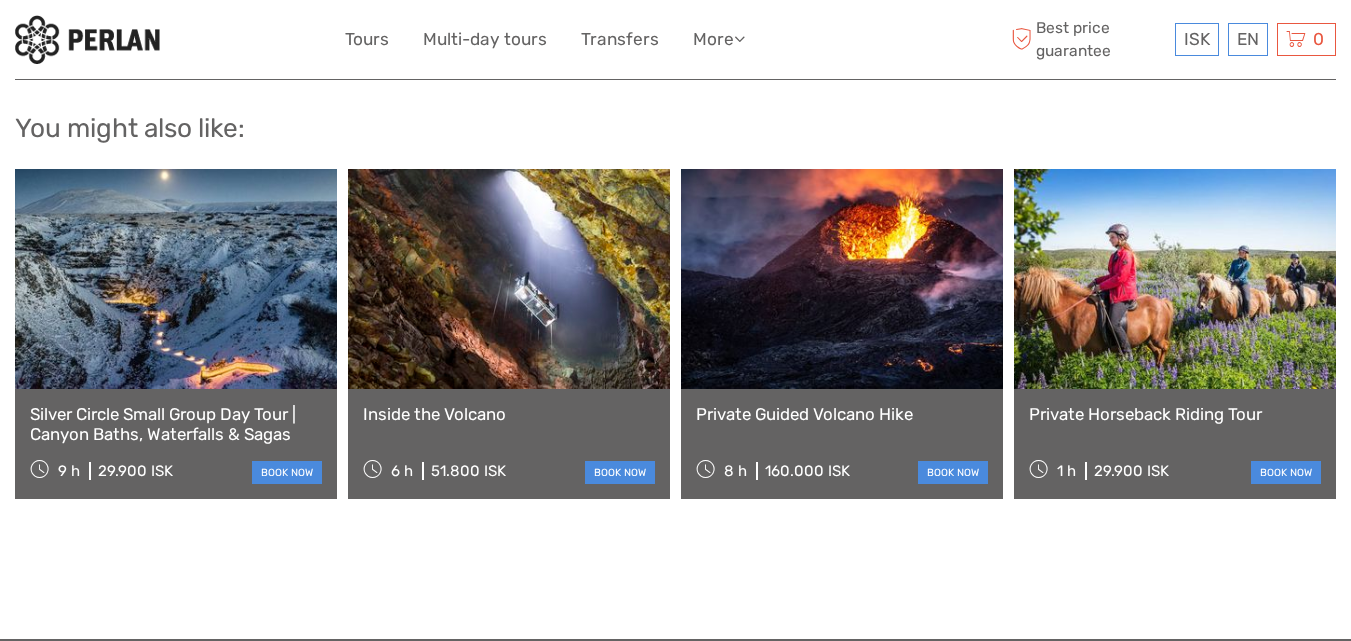 scroll, scrollTop: 2630, scrollLeft: 0, axis: vertical 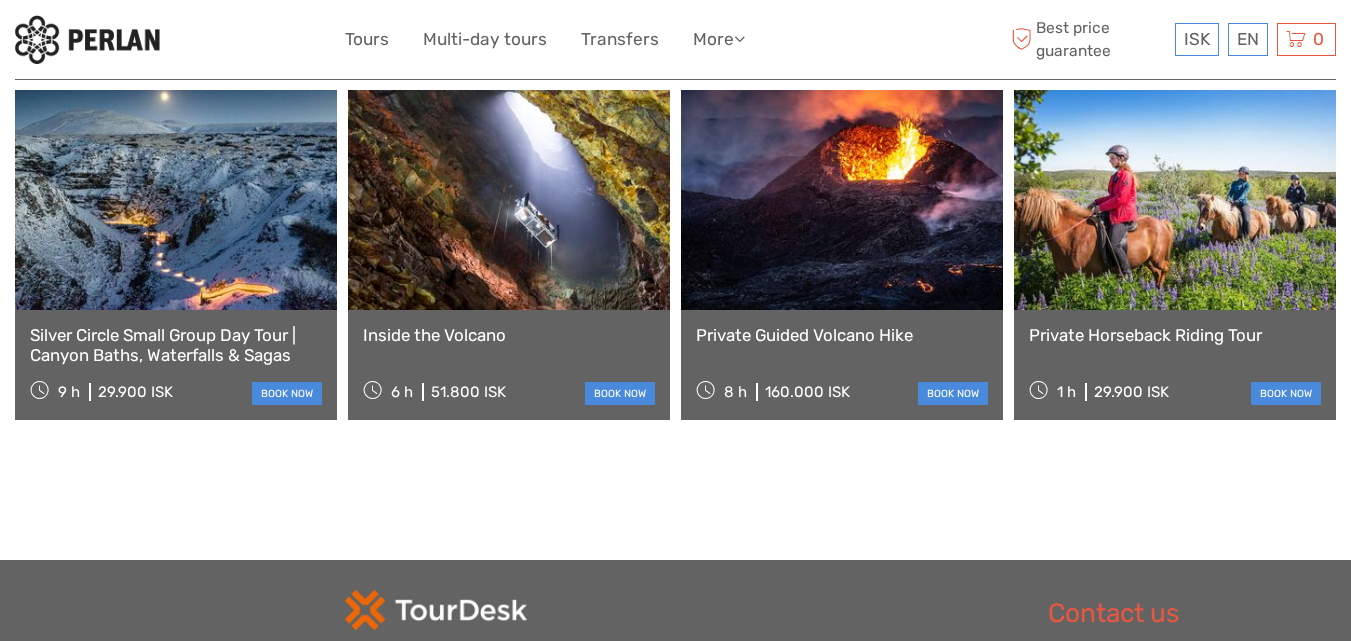 click on "Private Guided Volcano Hike" at bounding box center [842, 335] 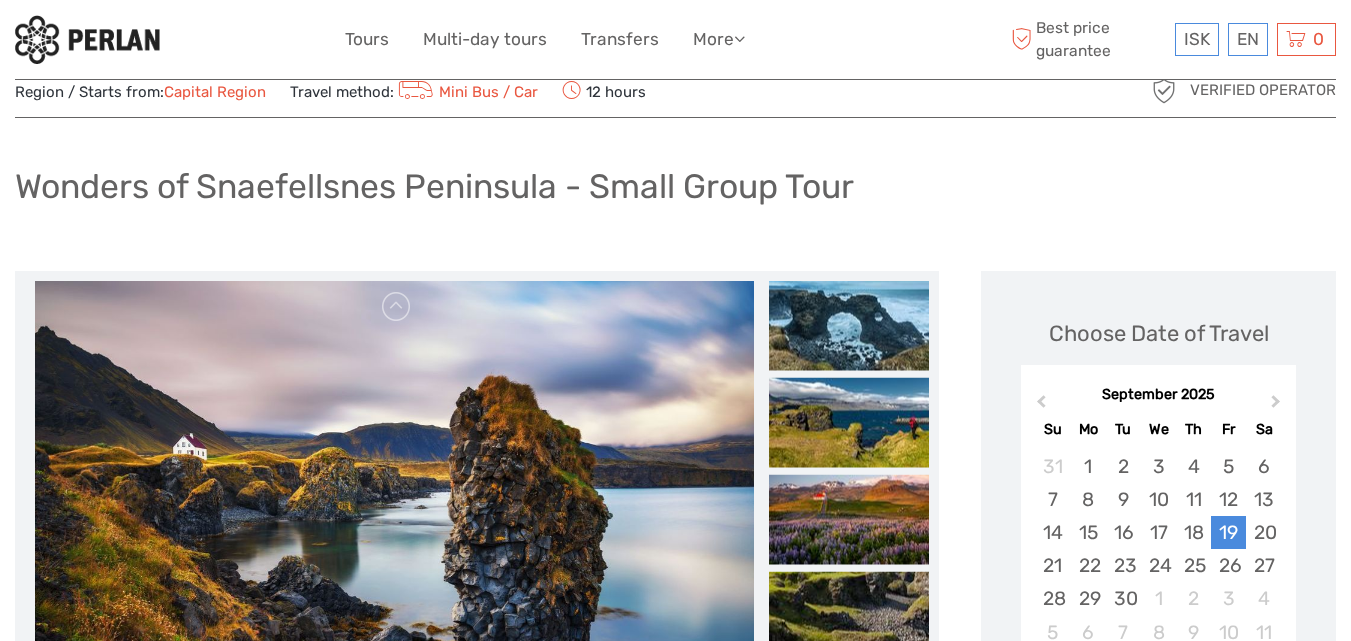 scroll, scrollTop: 0, scrollLeft: 0, axis: both 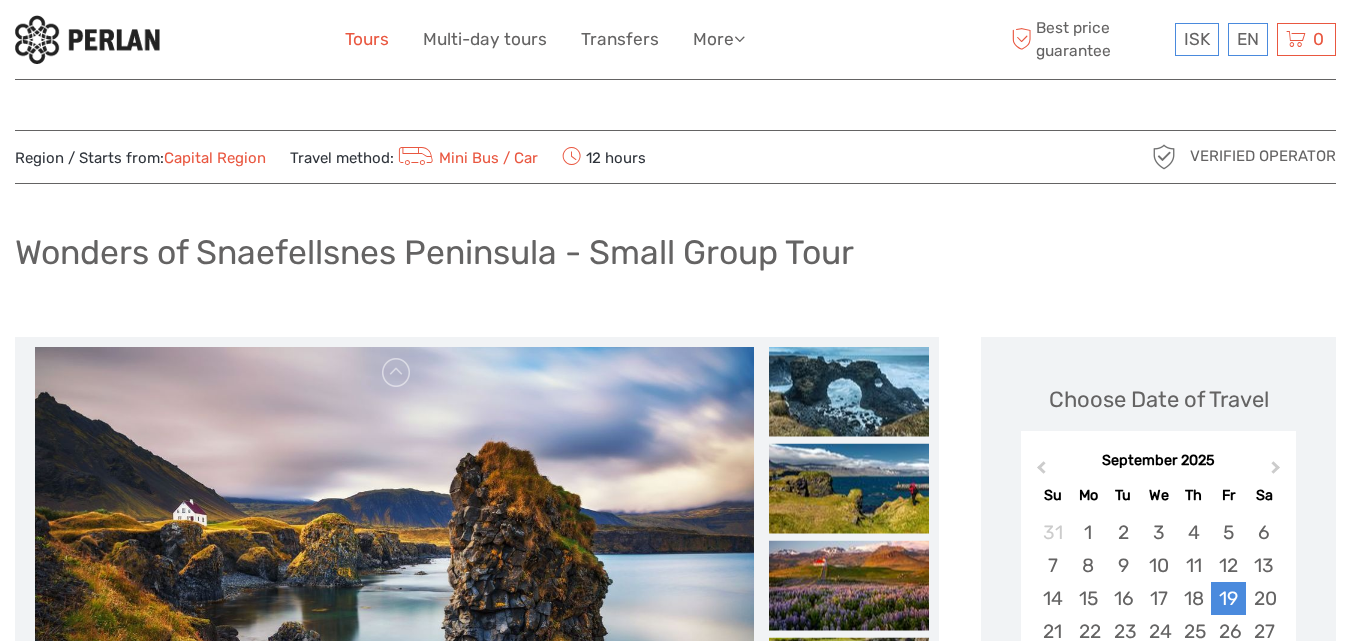 click on "Tours" at bounding box center [367, 39] 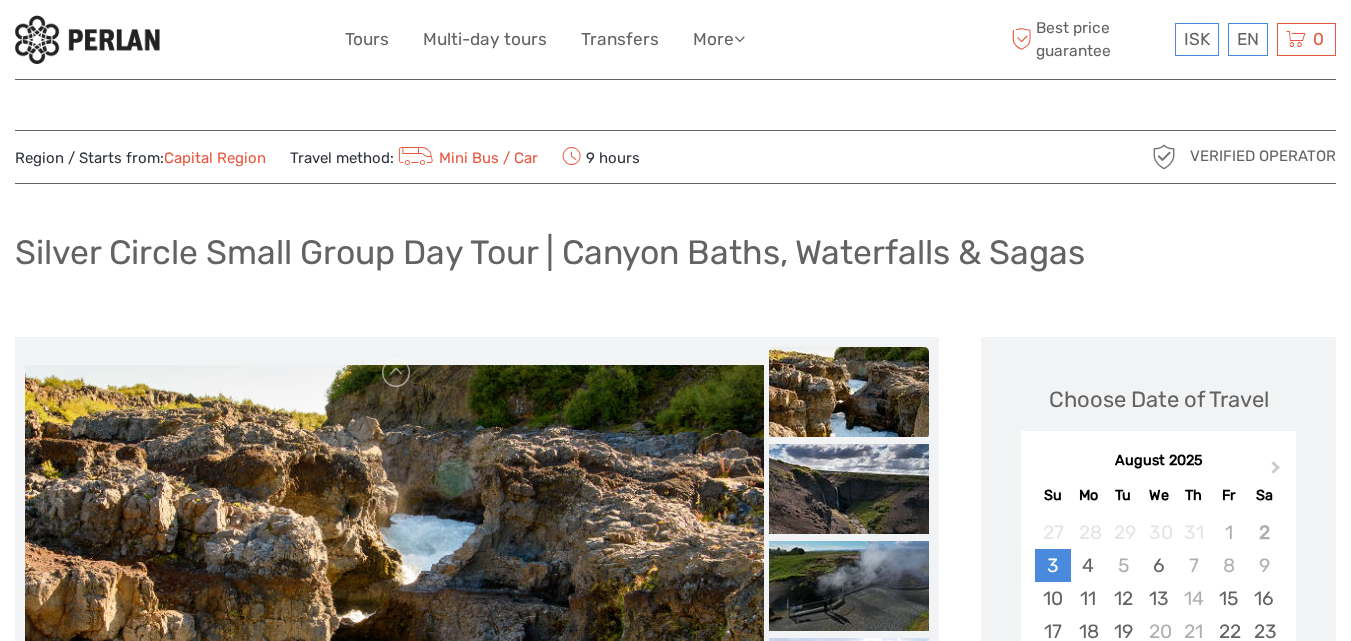 scroll, scrollTop: 0, scrollLeft: 0, axis: both 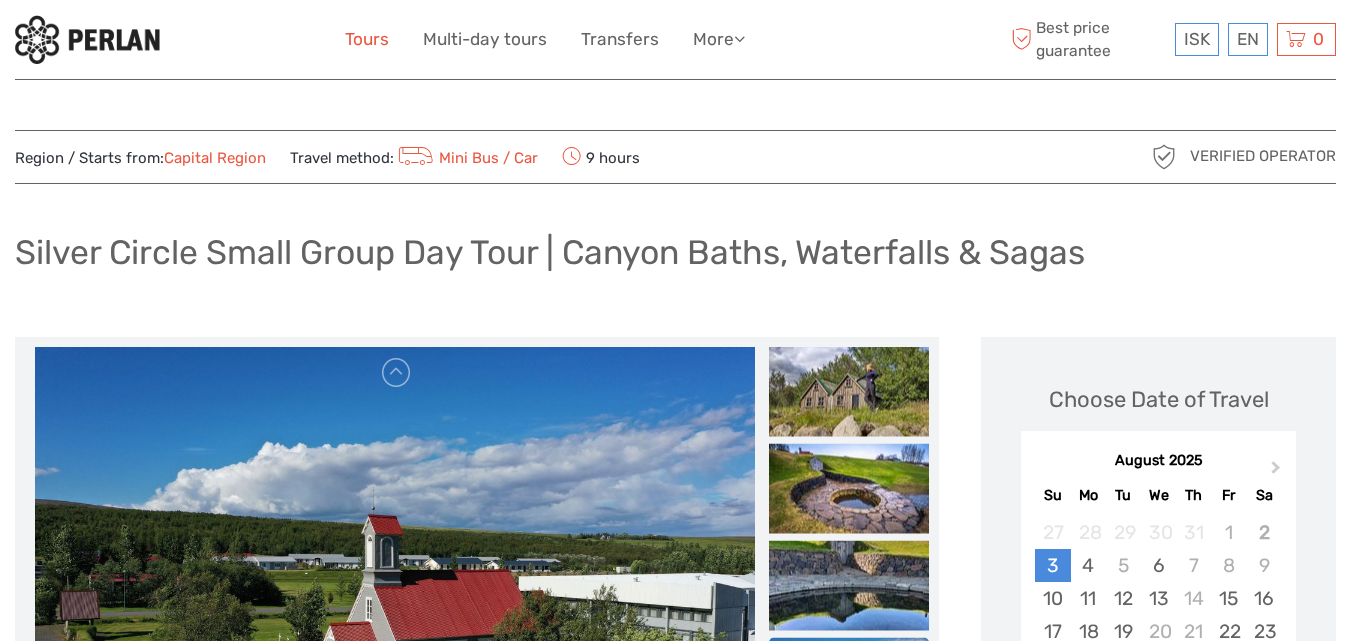 click on "Tours" at bounding box center (367, 39) 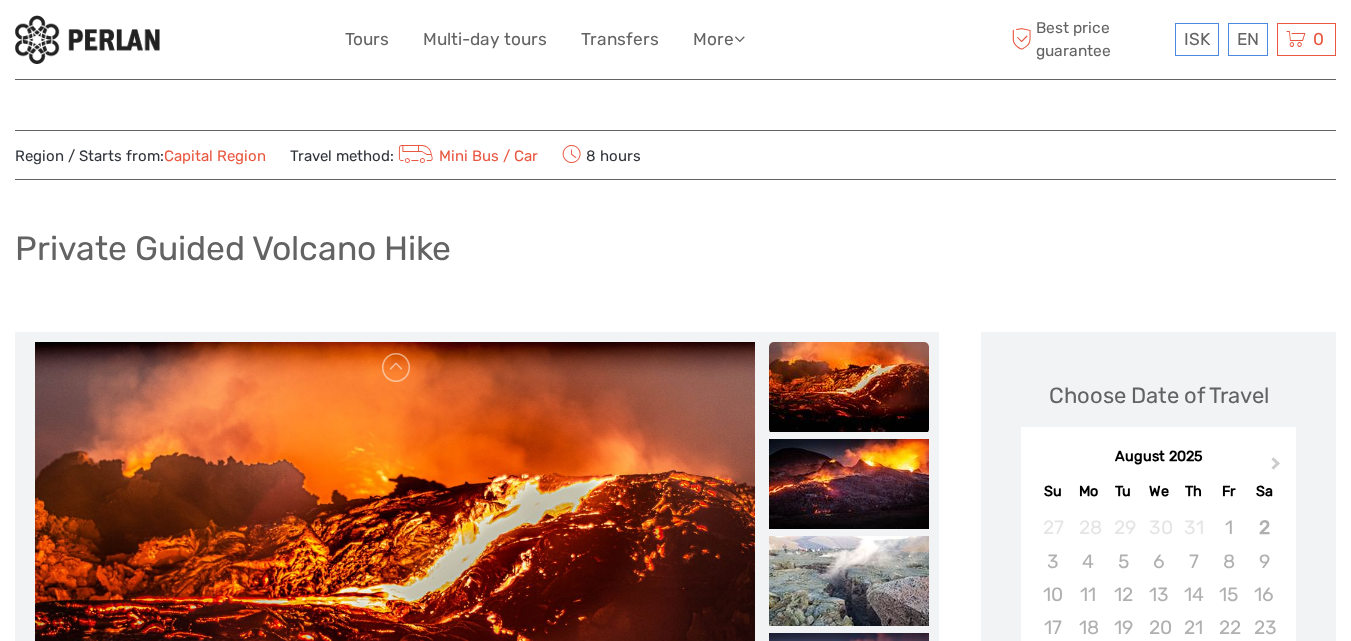 scroll, scrollTop: 0, scrollLeft: 0, axis: both 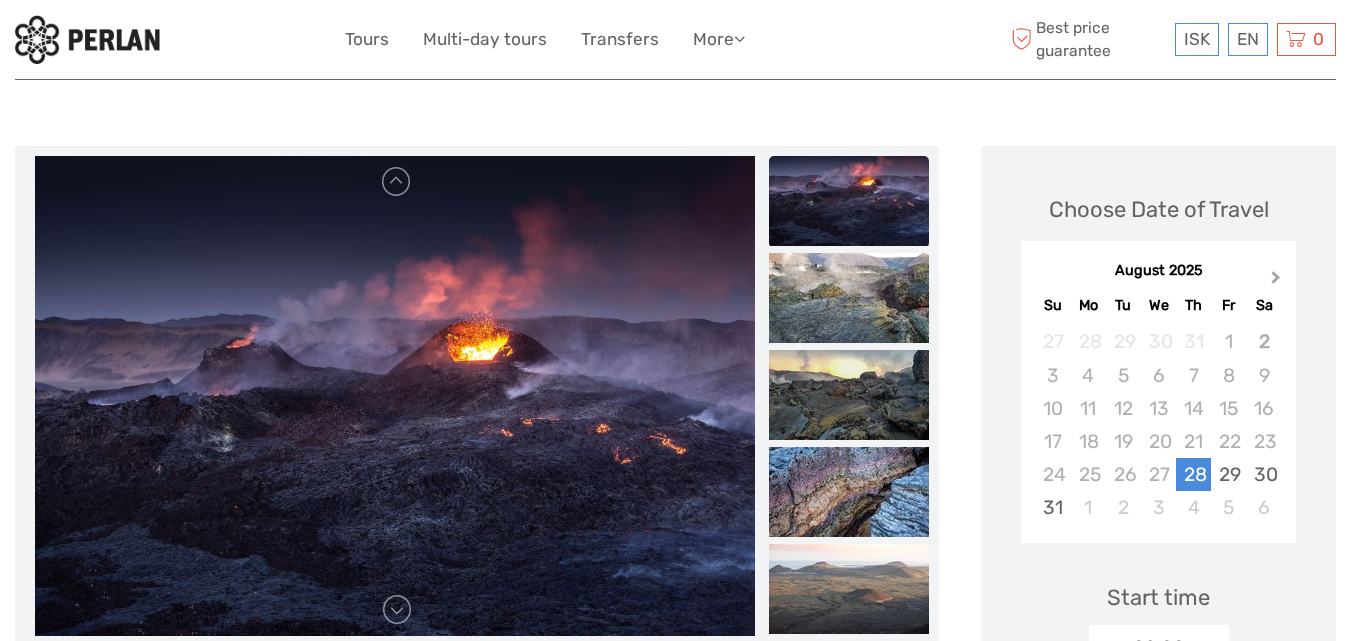 click on "Next Month" at bounding box center (1276, 281) 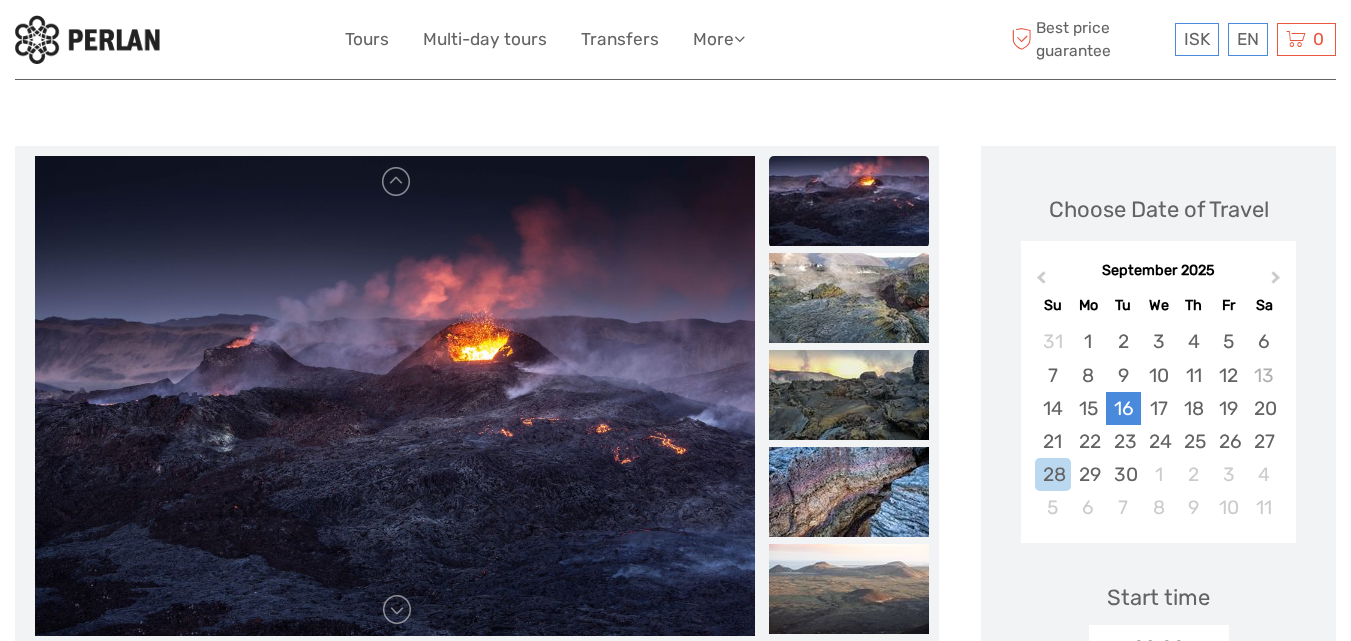 click on "16" at bounding box center (1123, 408) 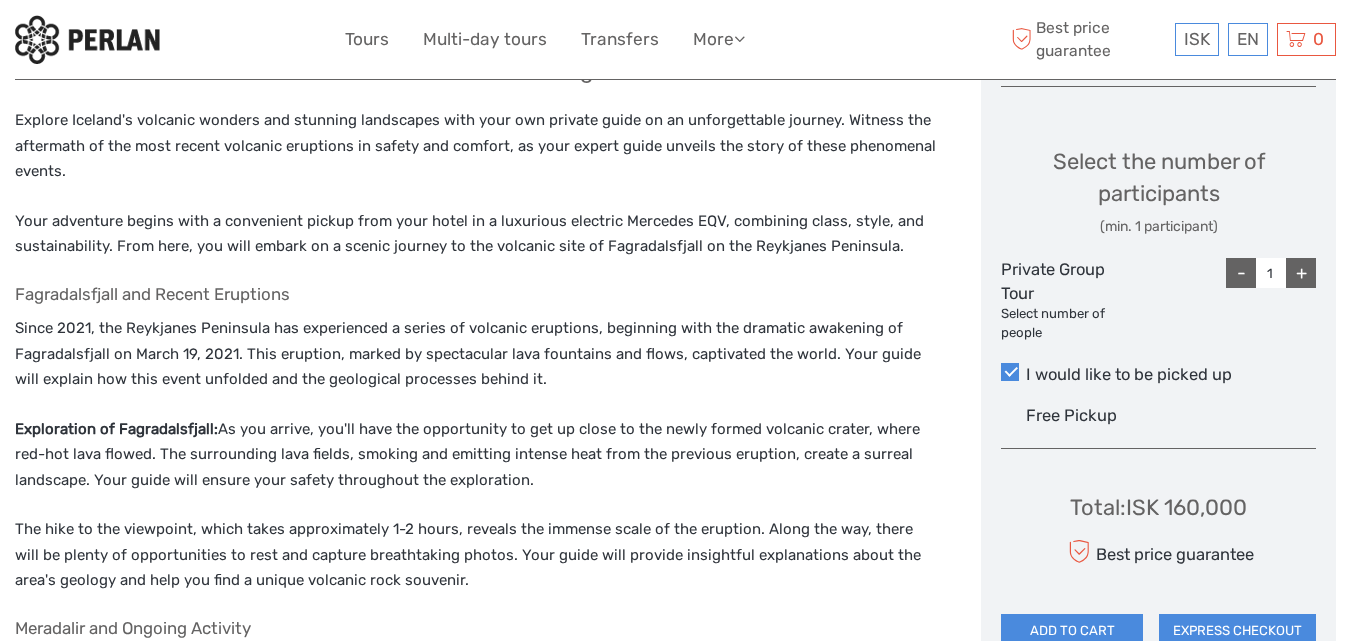 scroll, scrollTop: 812, scrollLeft: 0, axis: vertical 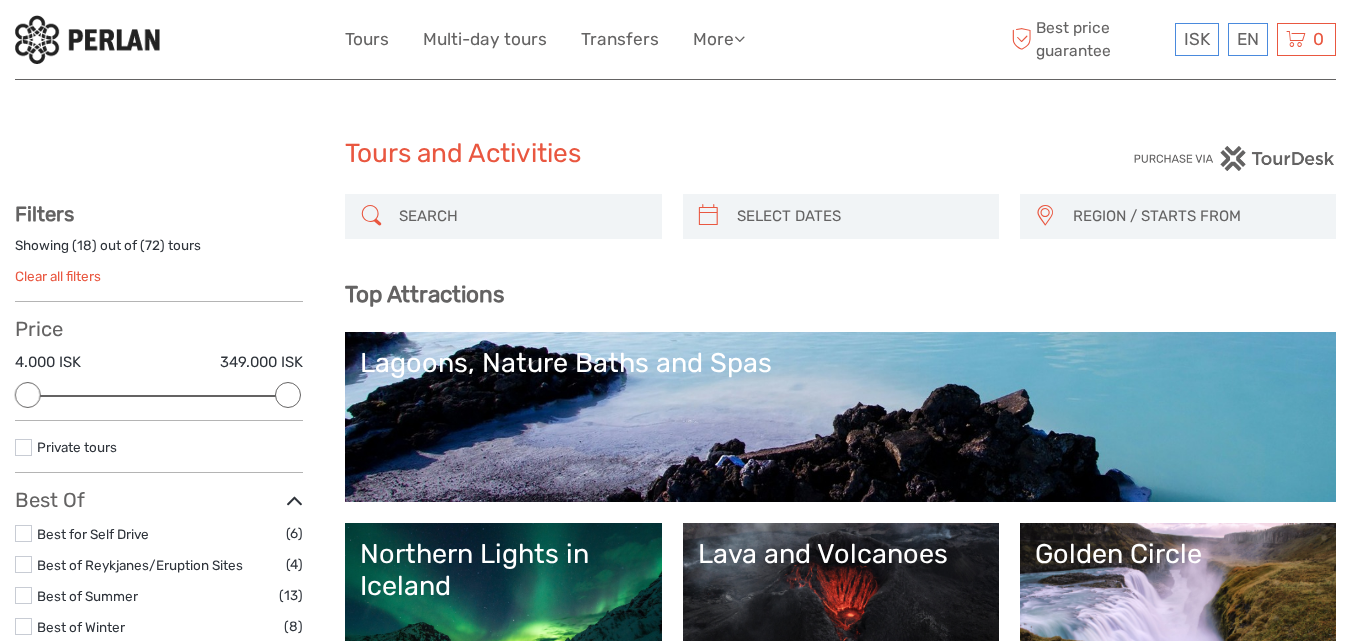 select 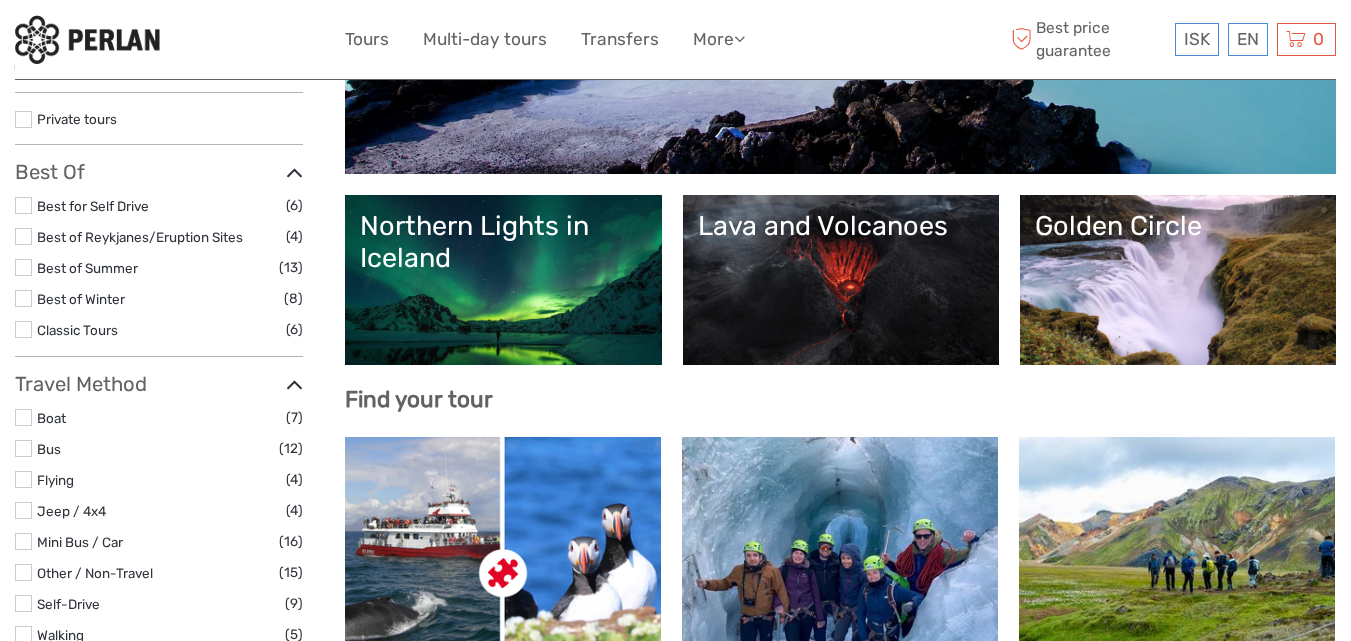 scroll, scrollTop: 479, scrollLeft: 0, axis: vertical 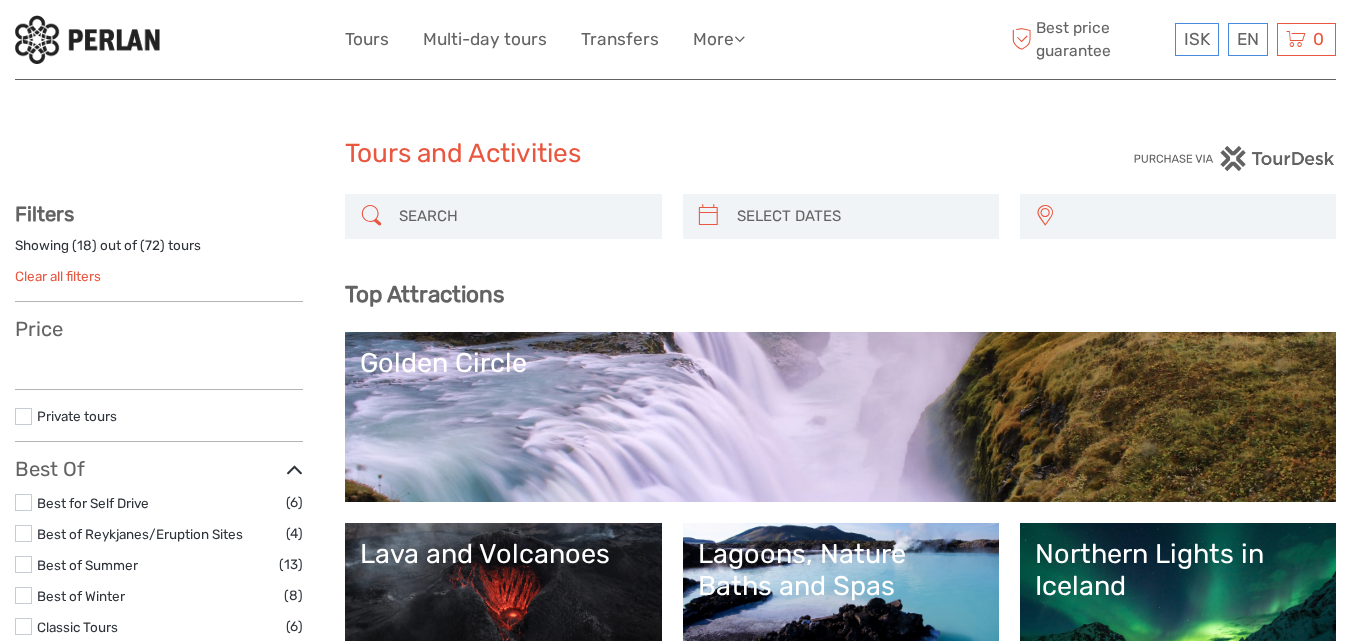 select 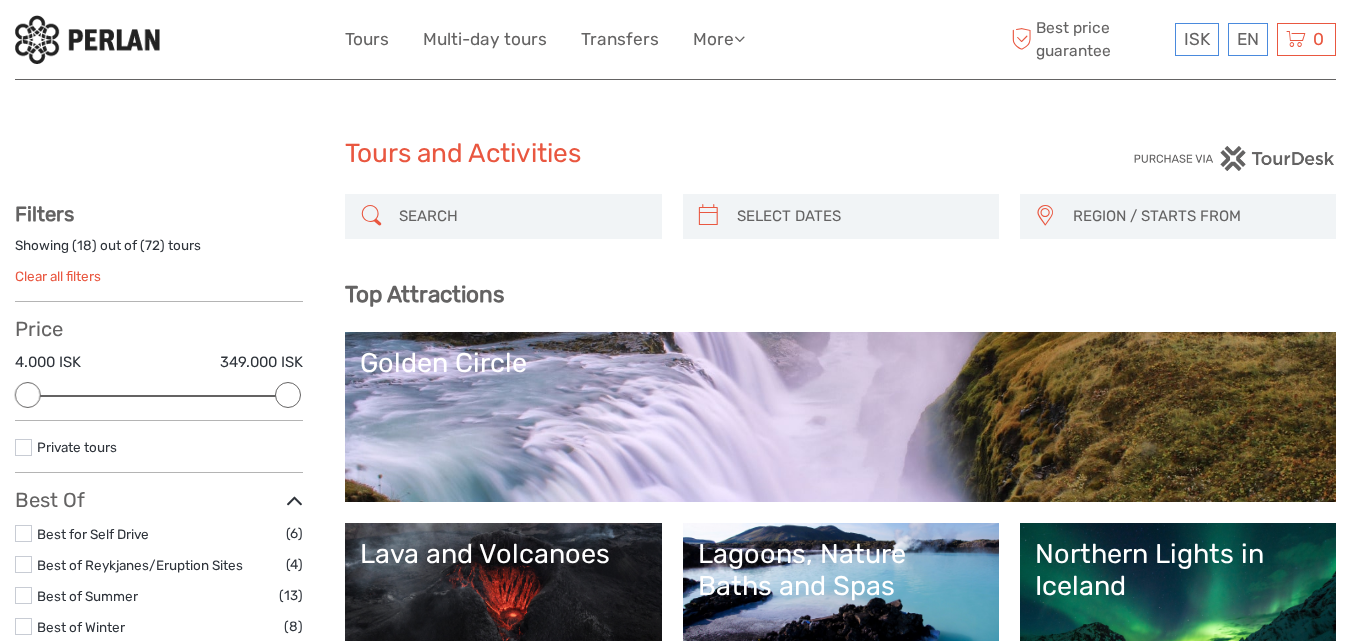 scroll, scrollTop: 0, scrollLeft: 0, axis: both 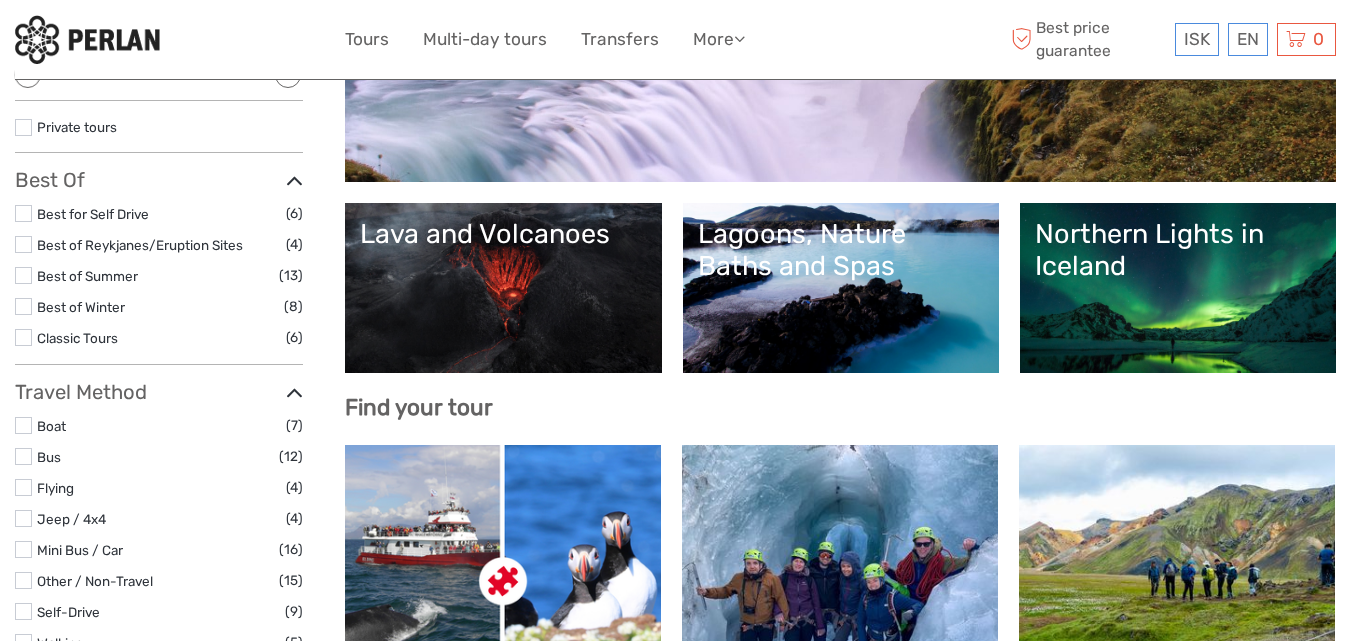 click on "Lagoons, Nature Baths and Spas" at bounding box center [841, 288] 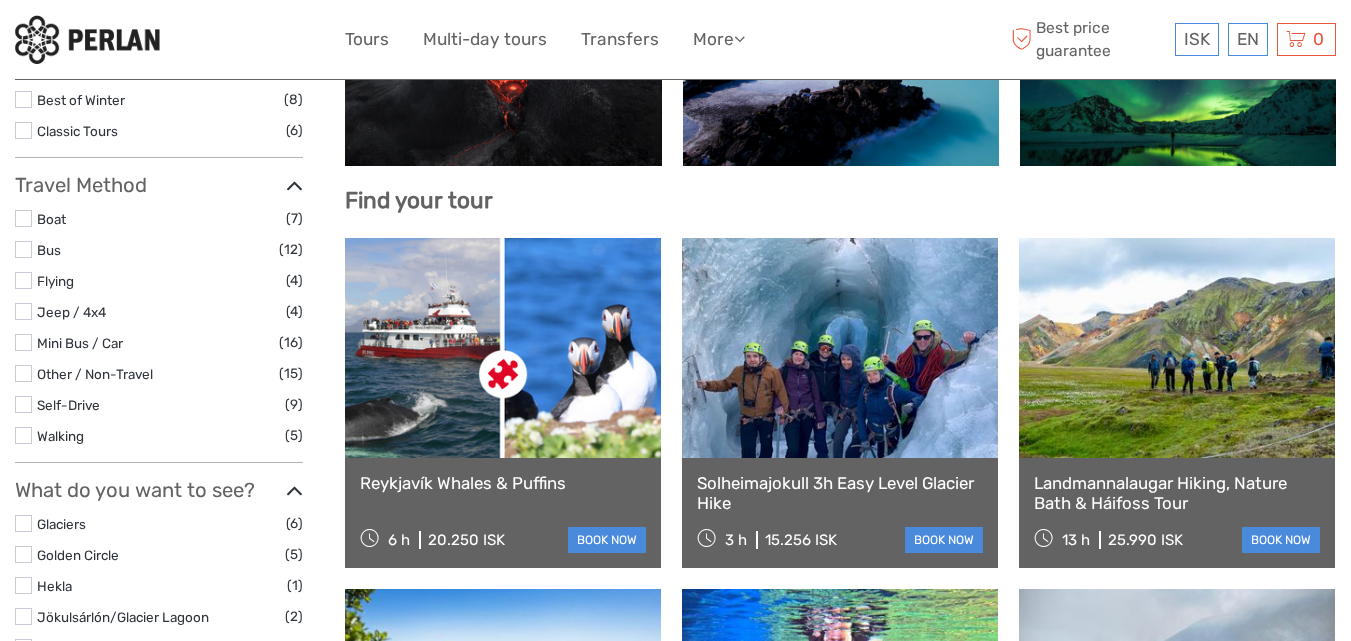 scroll, scrollTop: 528, scrollLeft: 0, axis: vertical 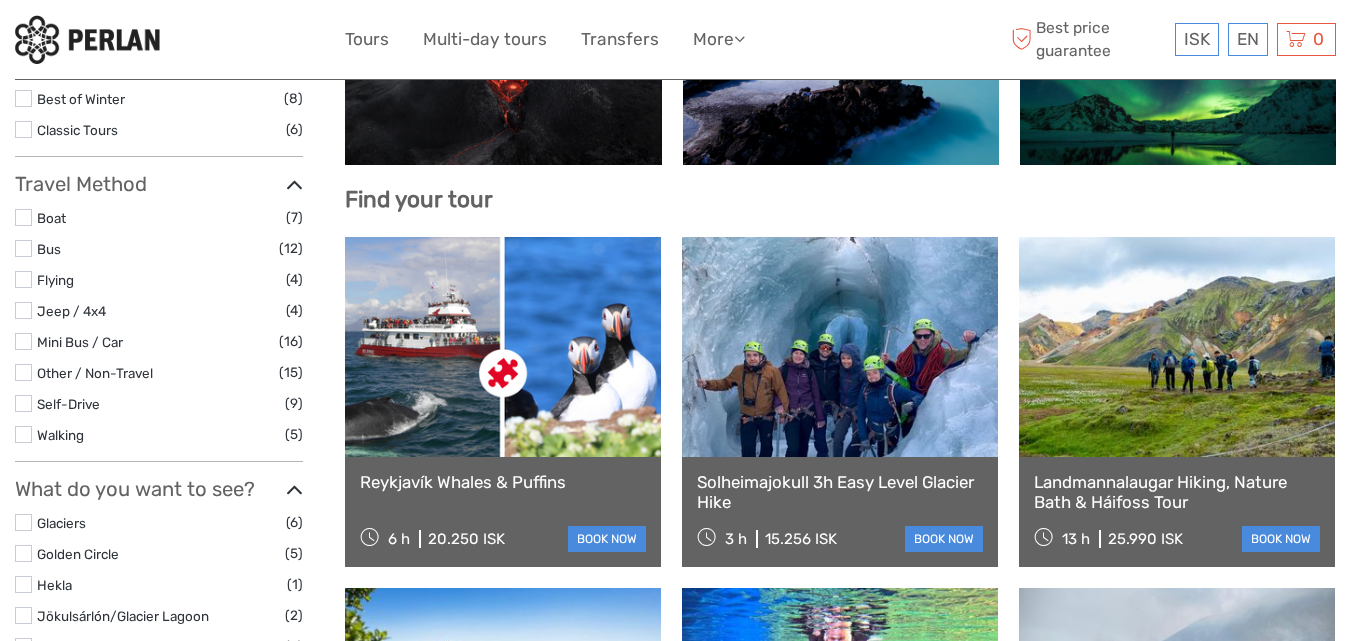 click at bounding box center [23, 341] 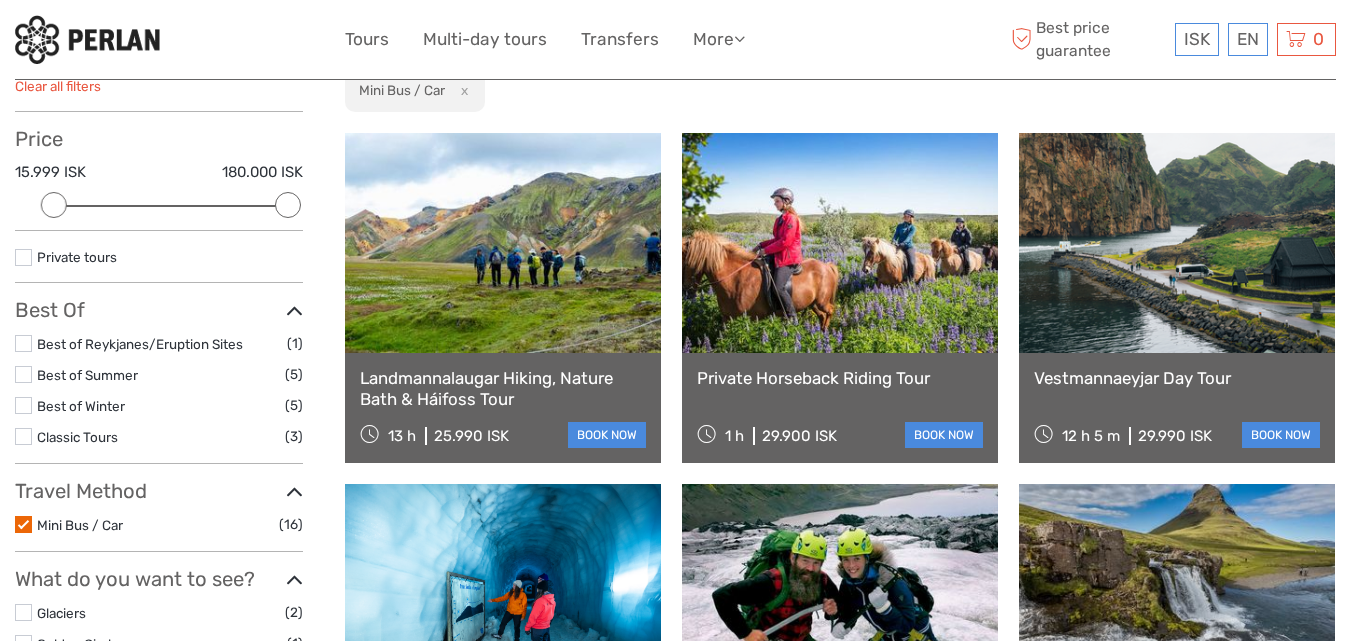 scroll, scrollTop: 136, scrollLeft: 0, axis: vertical 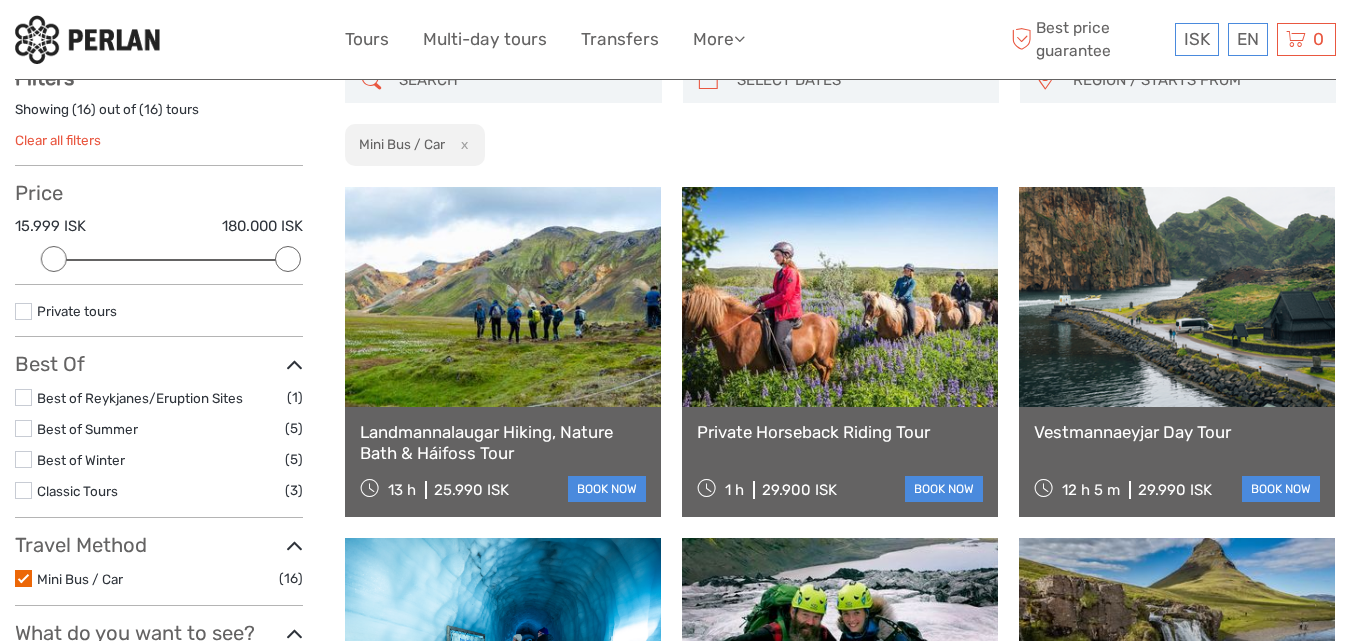 click at bounding box center [503, 297] 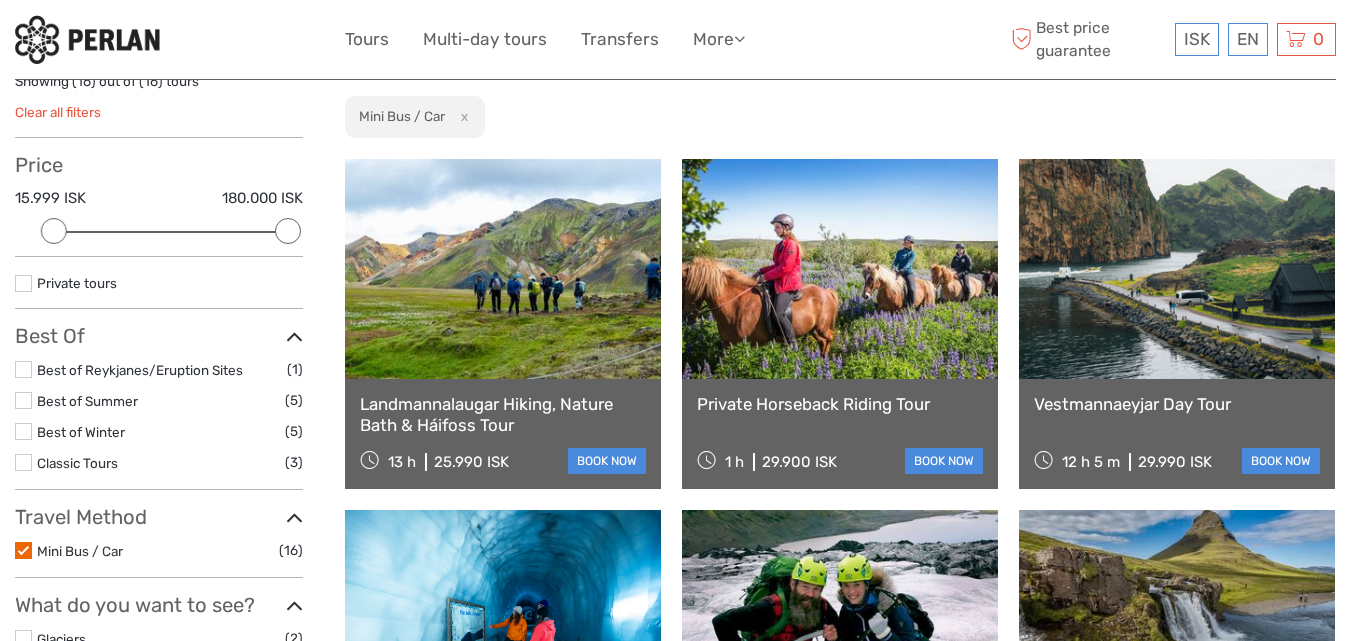 scroll, scrollTop: 163, scrollLeft: 0, axis: vertical 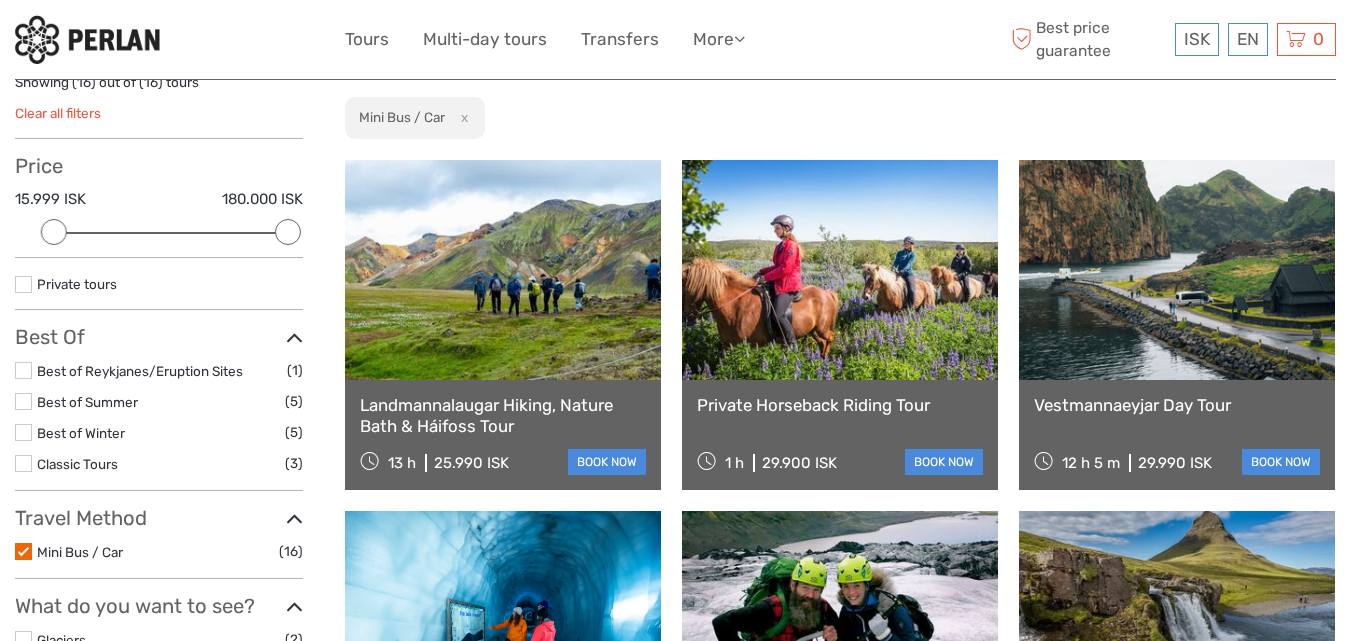 click at bounding box center [1177, 270] 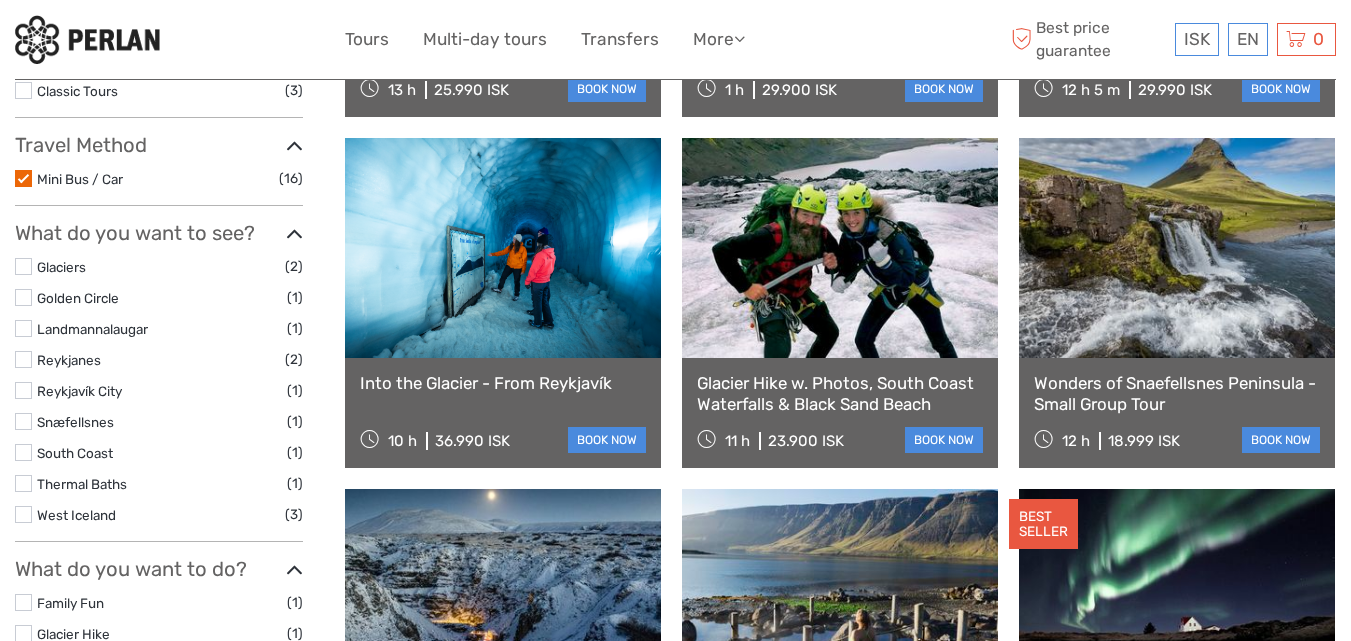 scroll, scrollTop: 537, scrollLeft: 0, axis: vertical 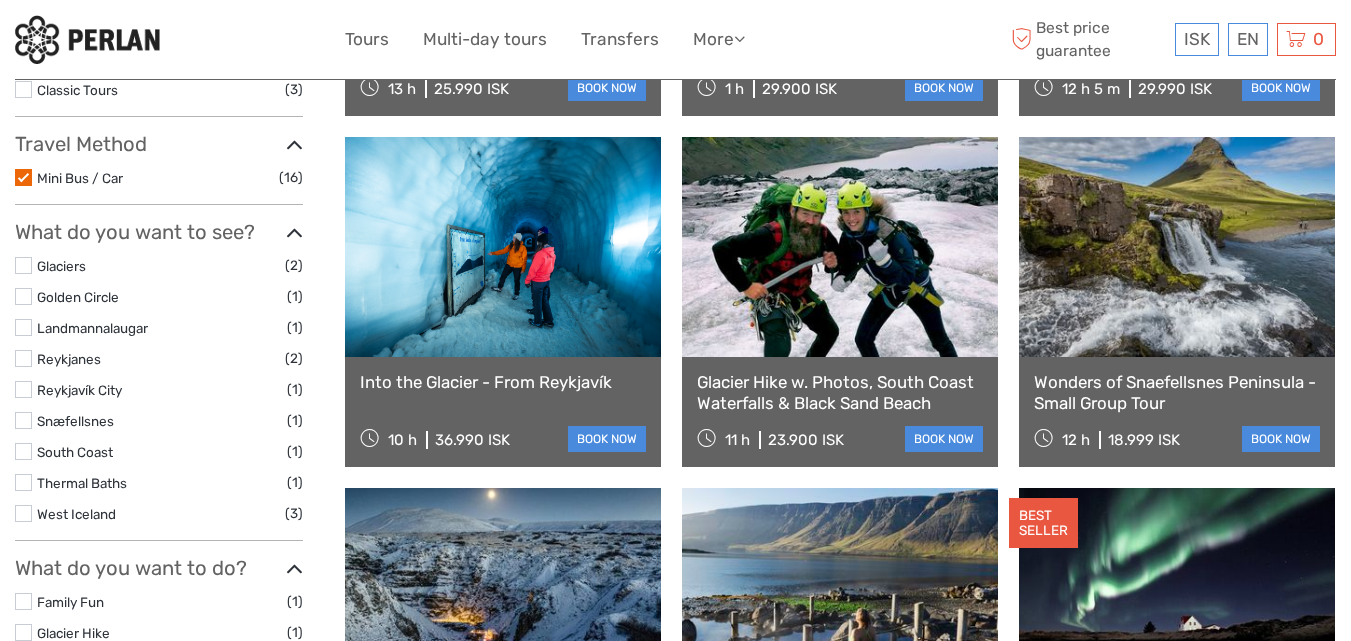 click at bounding box center [503, 247] 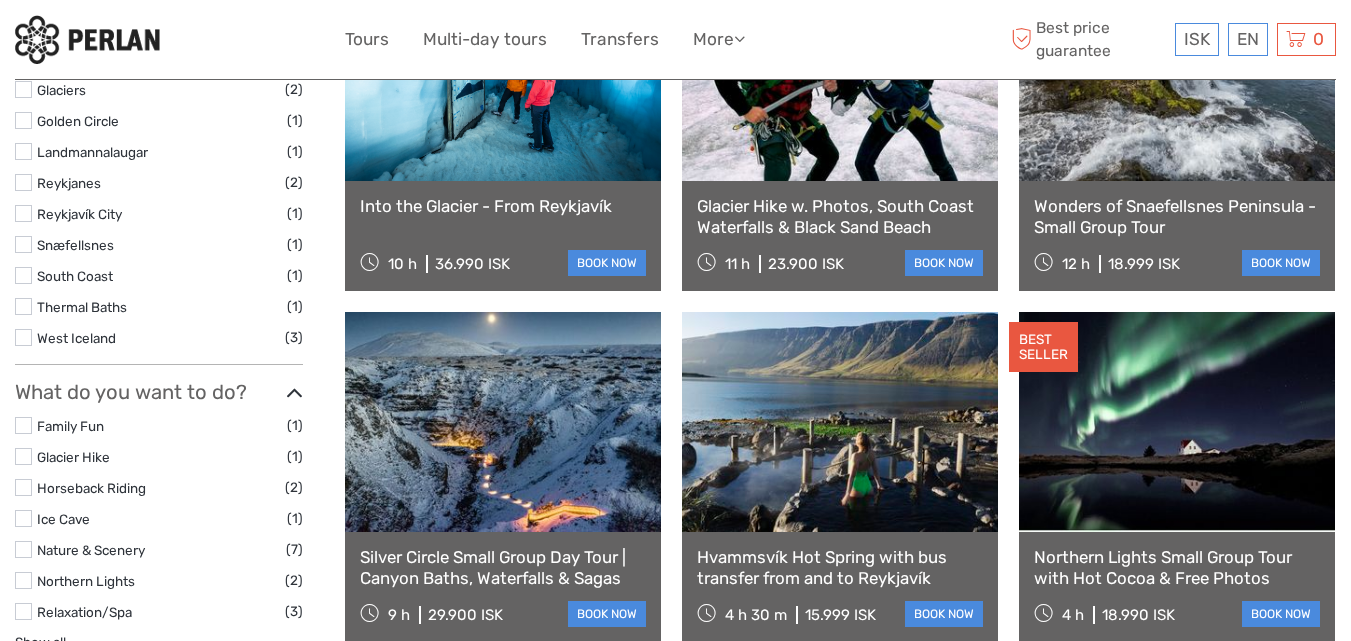 scroll, scrollTop: 851, scrollLeft: 0, axis: vertical 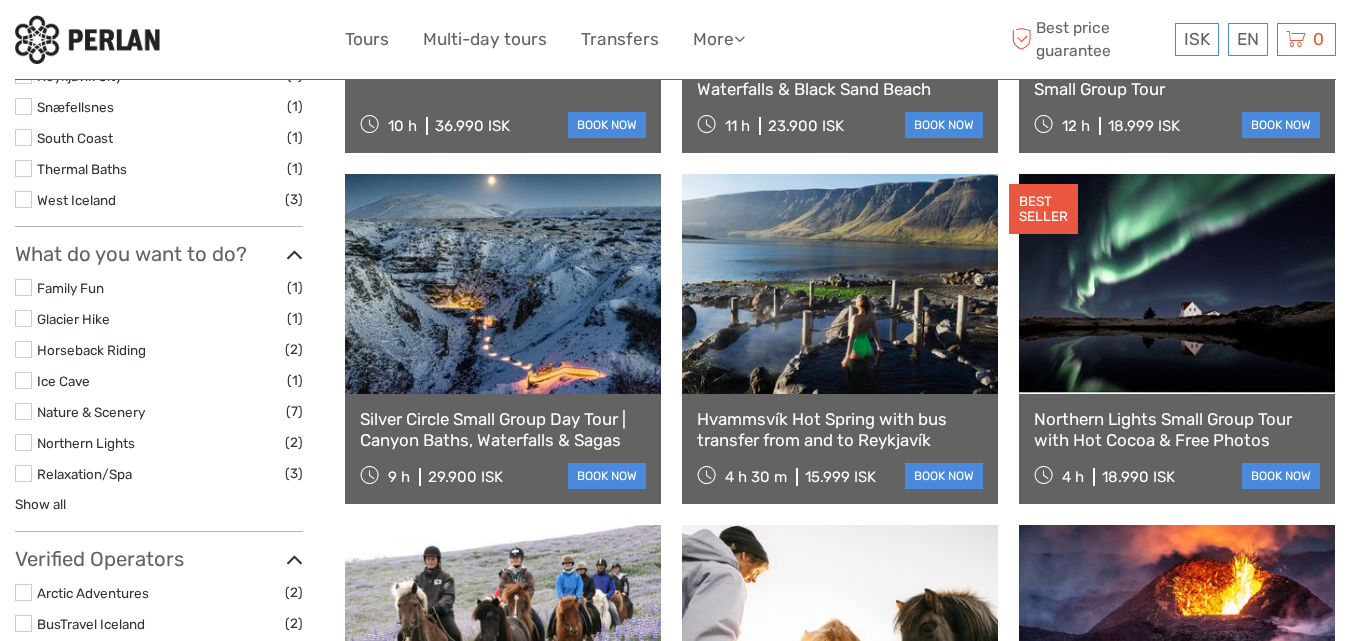 click at bounding box center (840, 284) 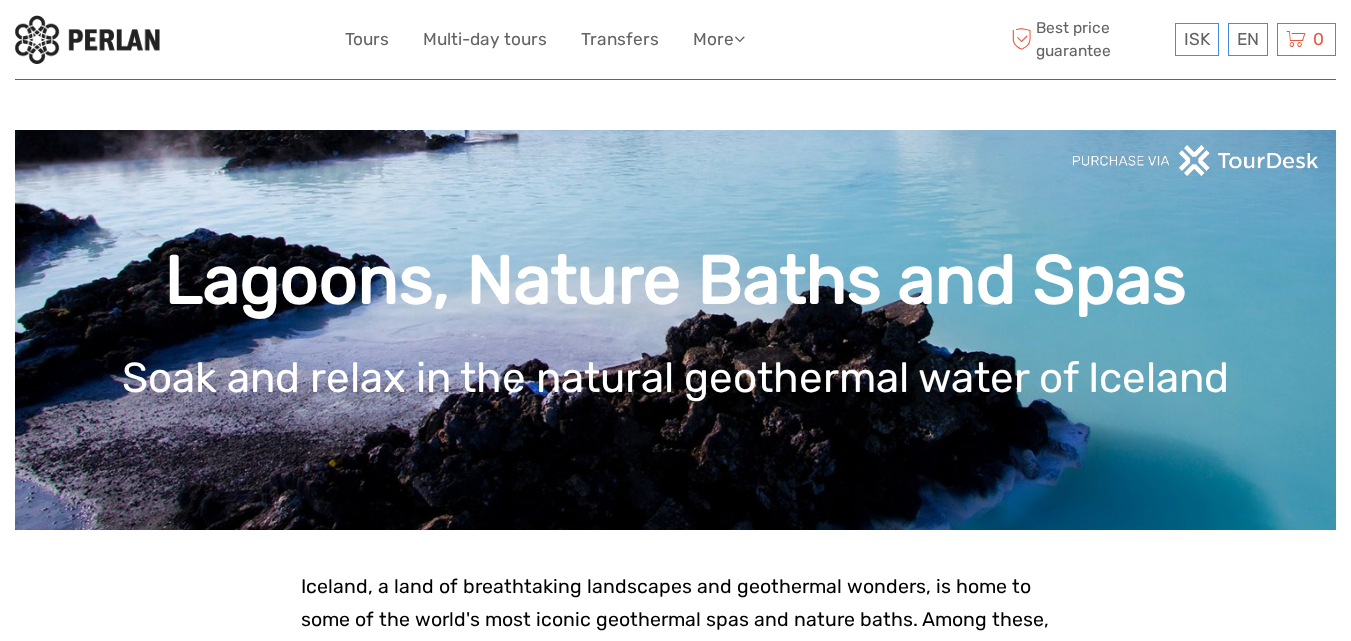 scroll, scrollTop: 0, scrollLeft: 0, axis: both 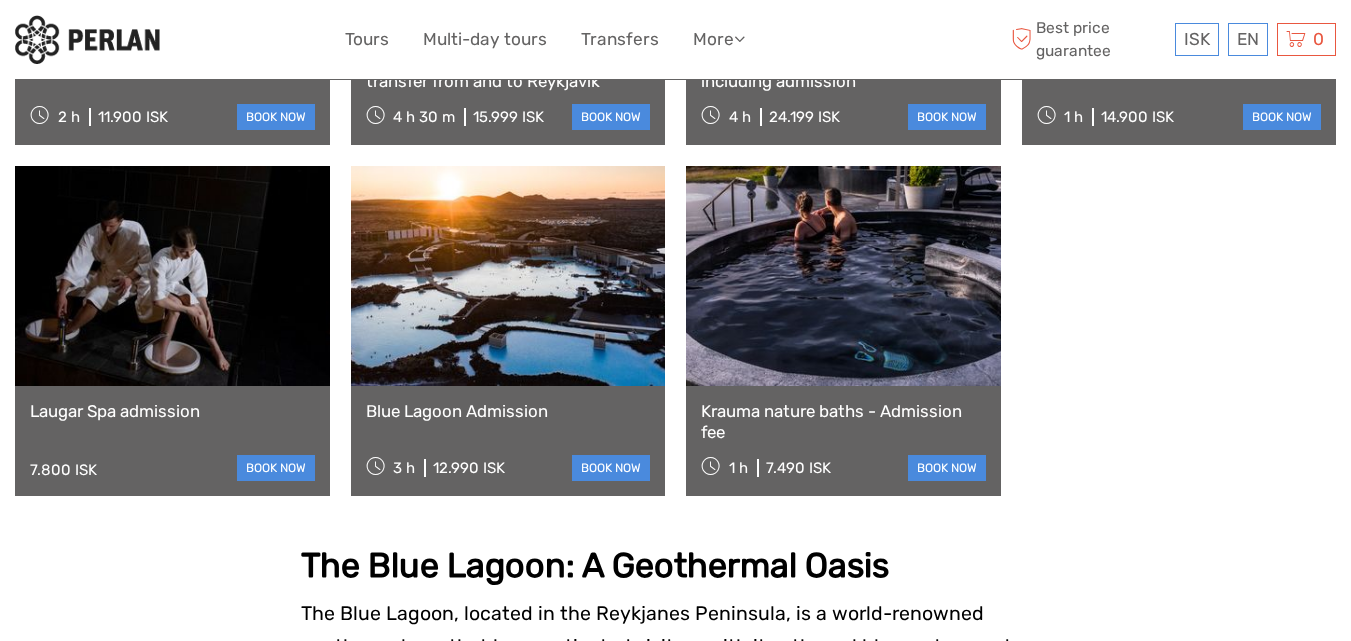 click at bounding box center (843, 276) 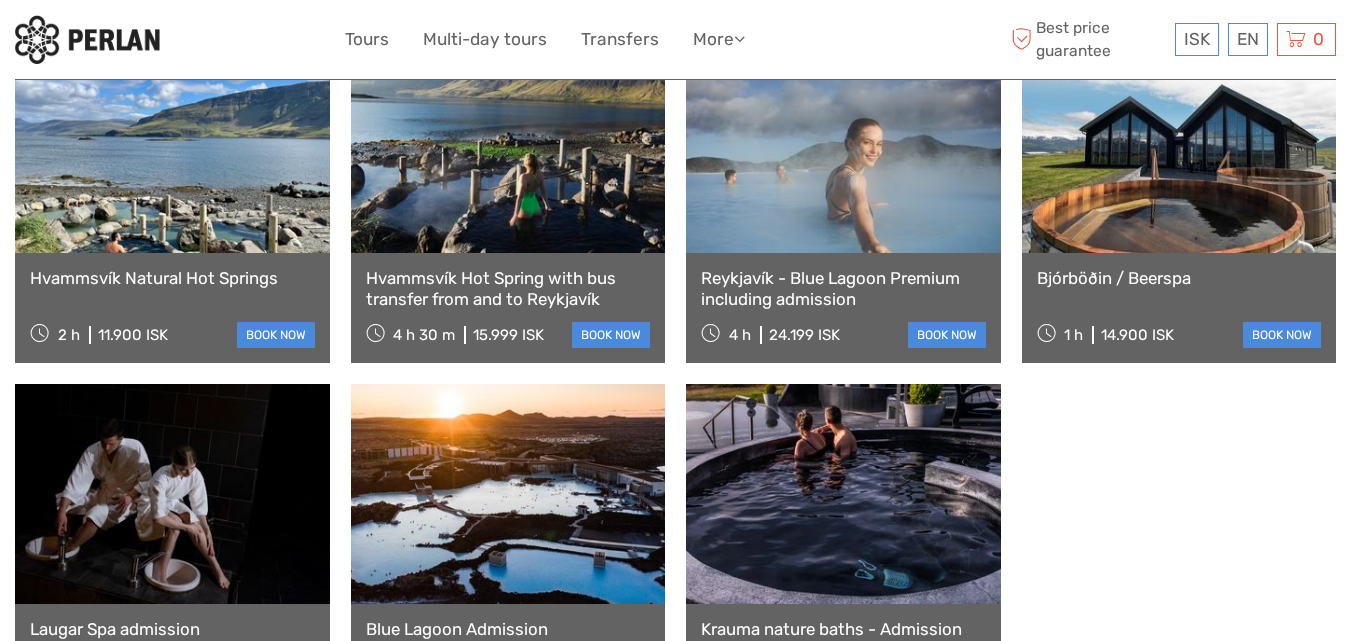 scroll, scrollTop: 838, scrollLeft: 0, axis: vertical 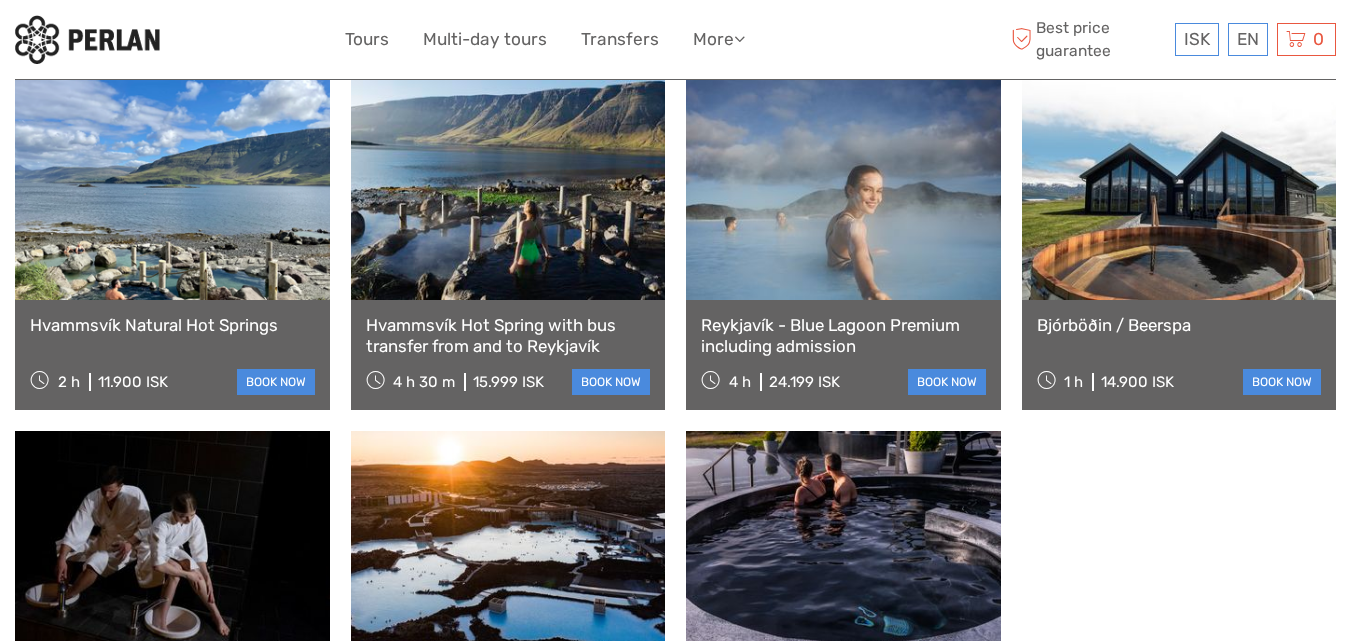 click at bounding box center [172, 190] 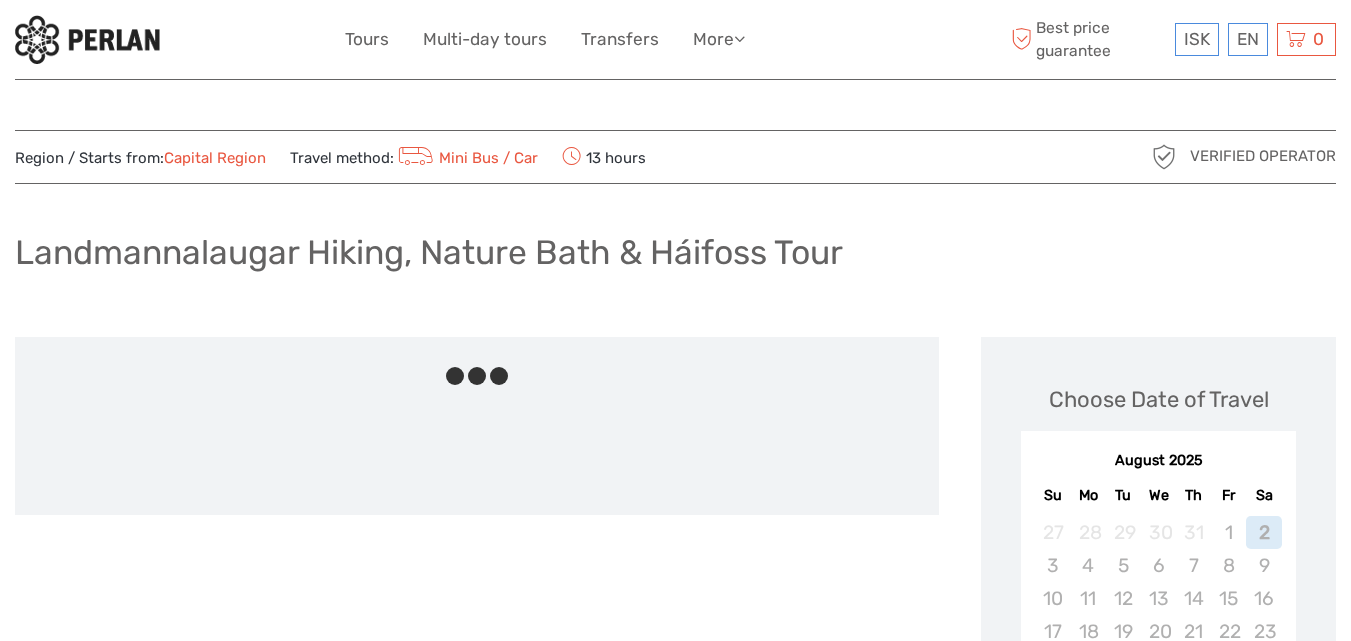 scroll, scrollTop: 0, scrollLeft: 0, axis: both 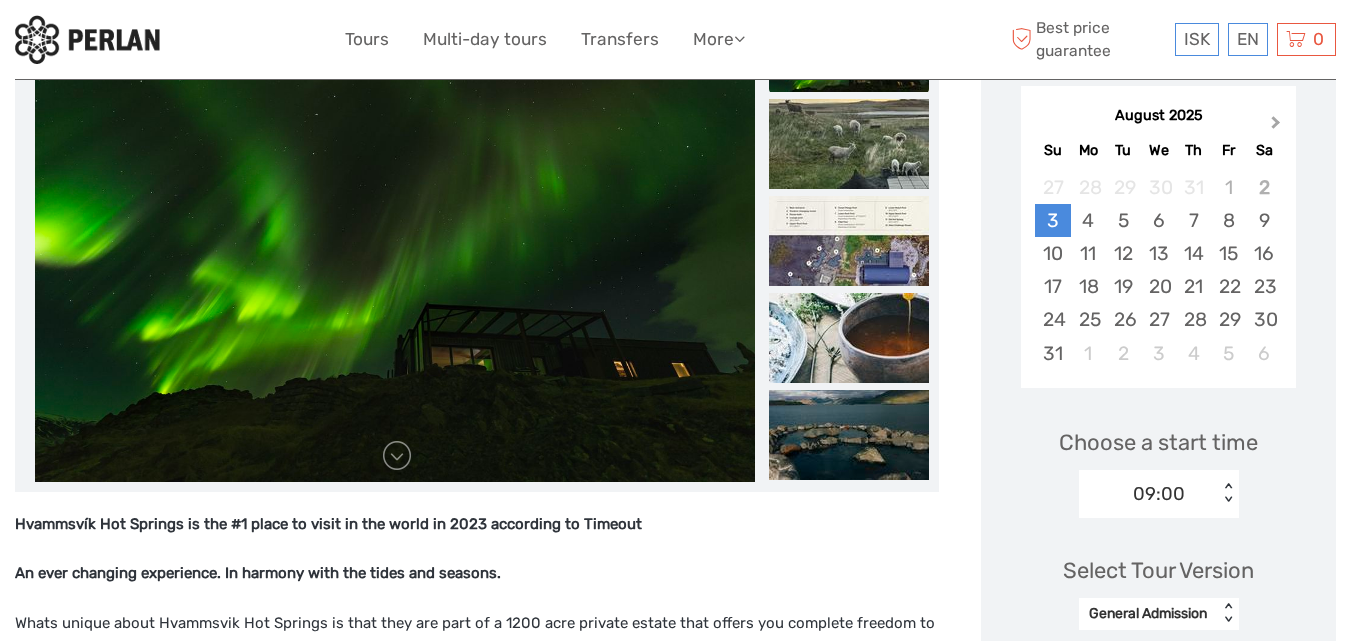 click on "Next Month" at bounding box center (1276, 126) 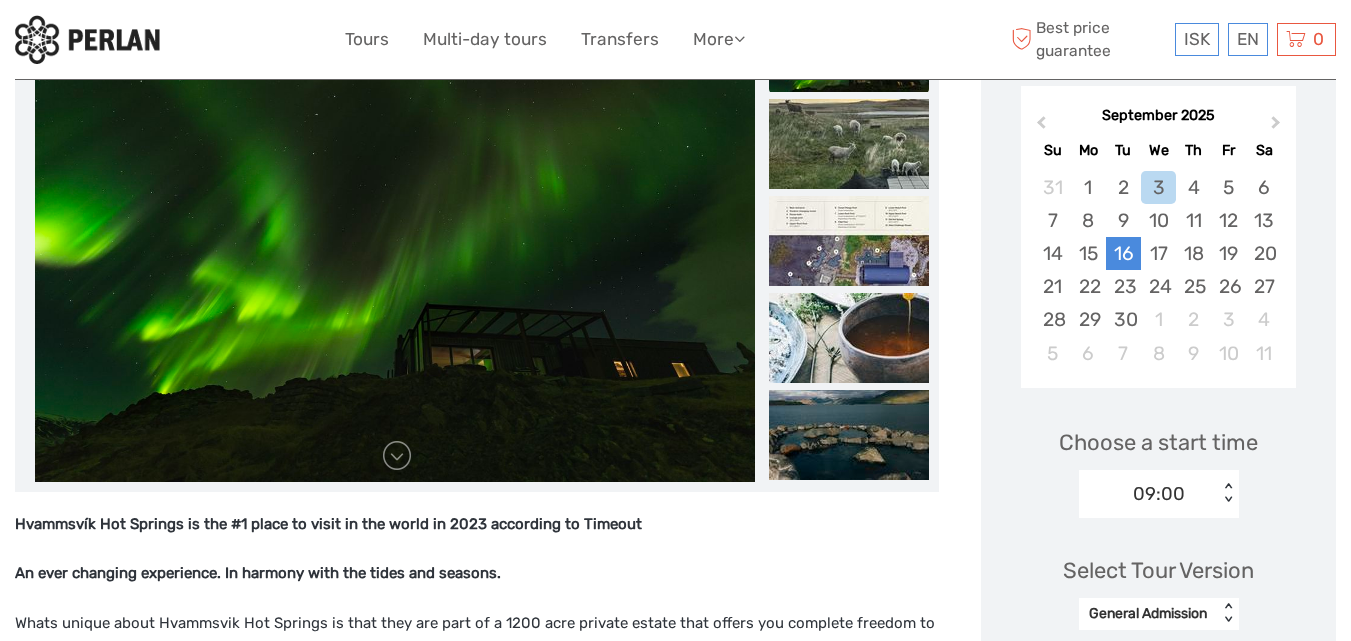 click on "16" at bounding box center [1123, 253] 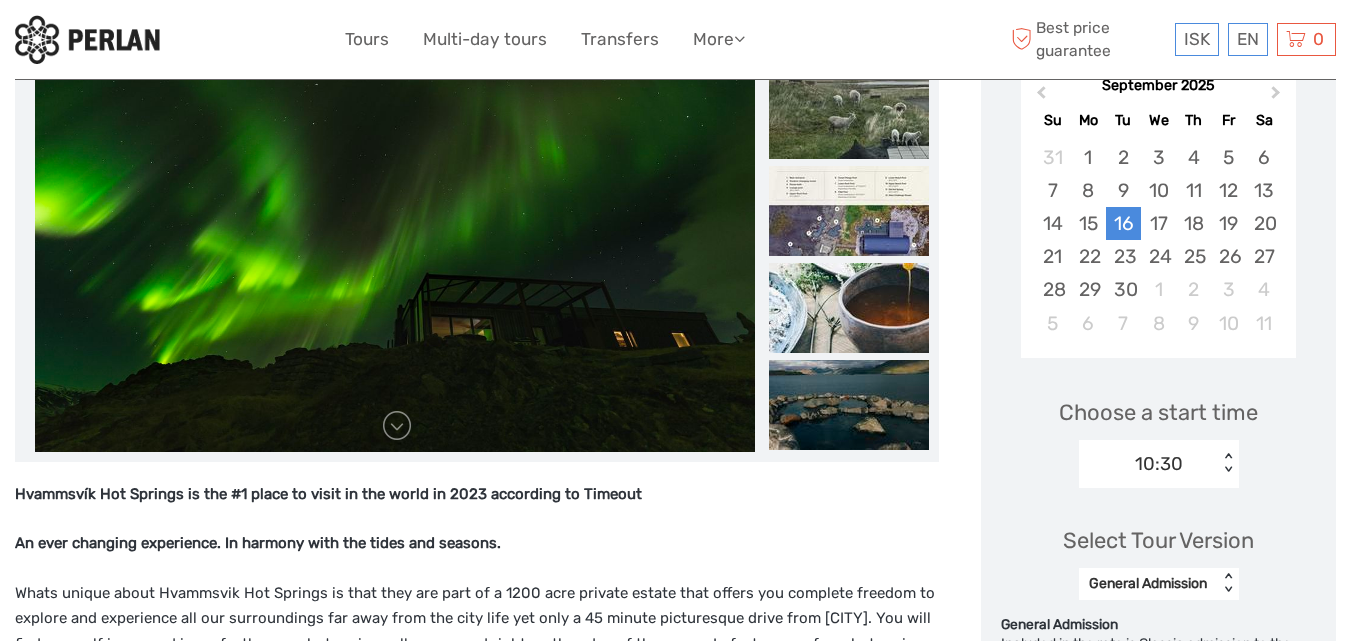 click on "10:30 < >" at bounding box center [1159, 464] 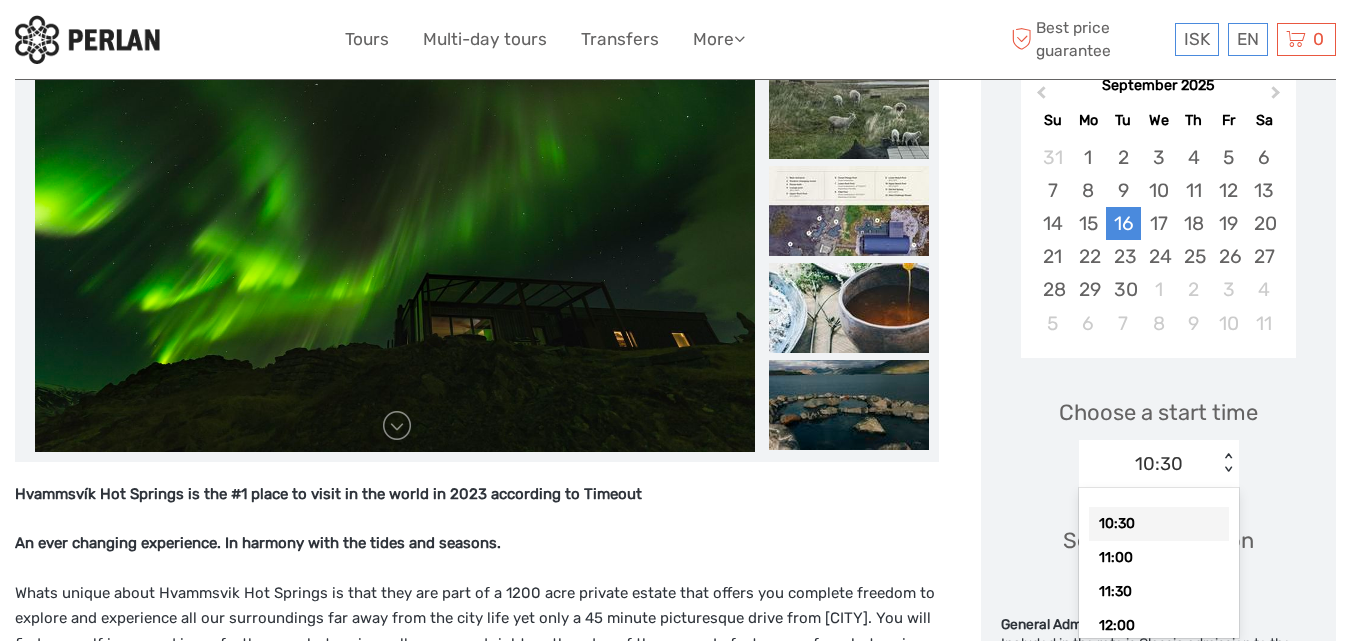 scroll, scrollTop: 380, scrollLeft: 0, axis: vertical 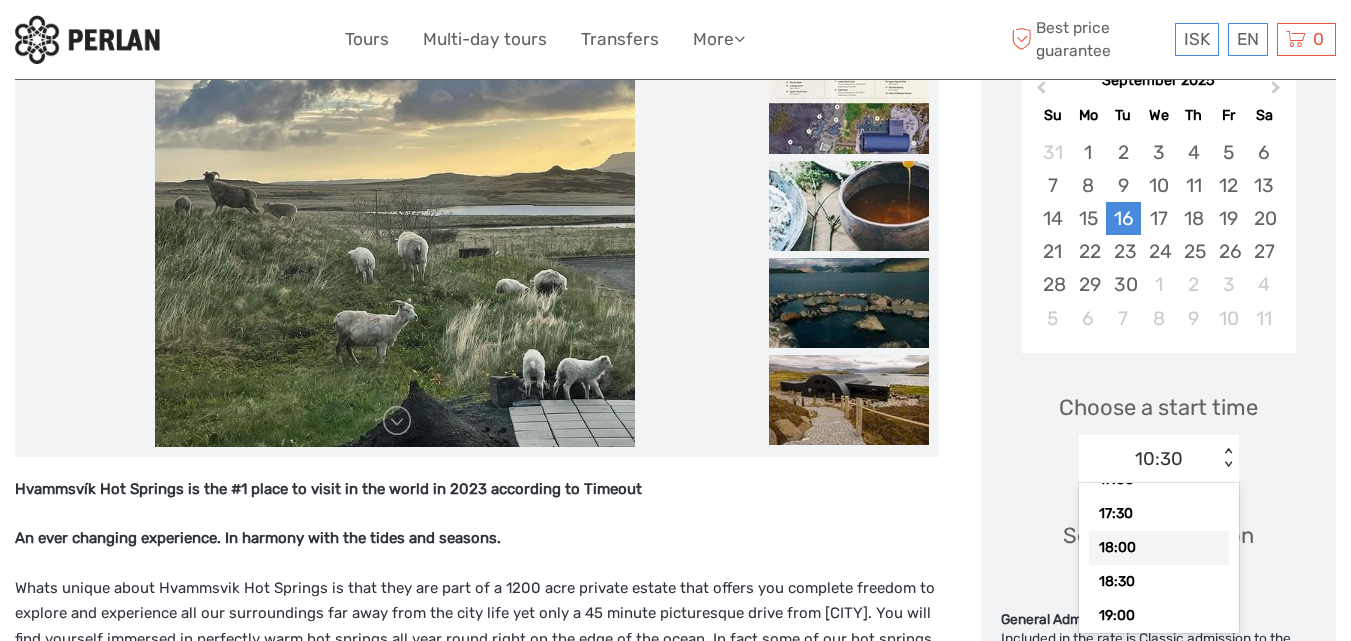click on "18:00" at bounding box center [1159, 548] 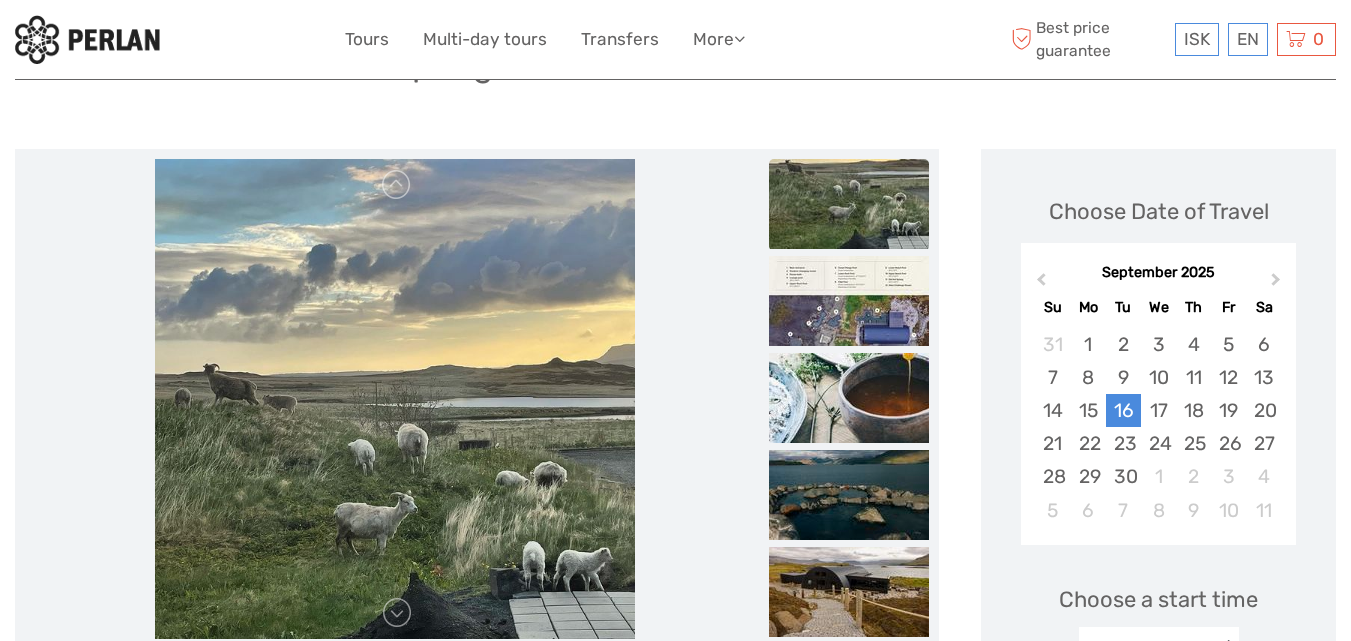 scroll, scrollTop: 268, scrollLeft: 0, axis: vertical 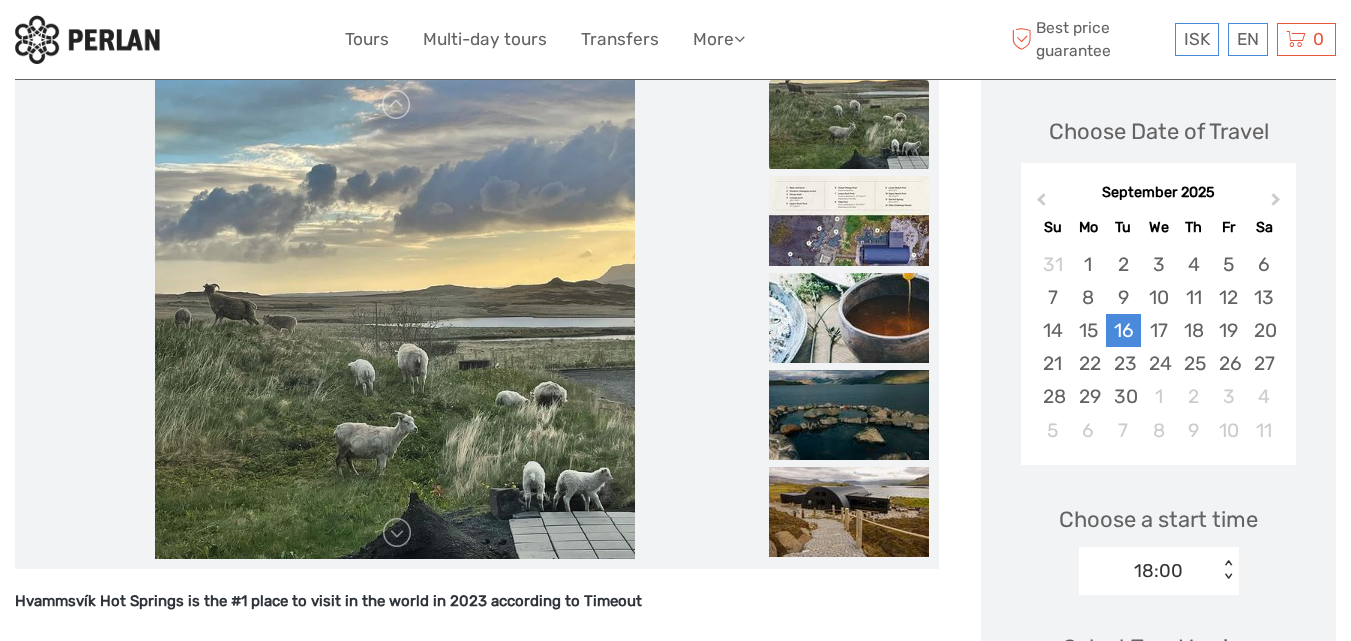 click at bounding box center (395, 319) 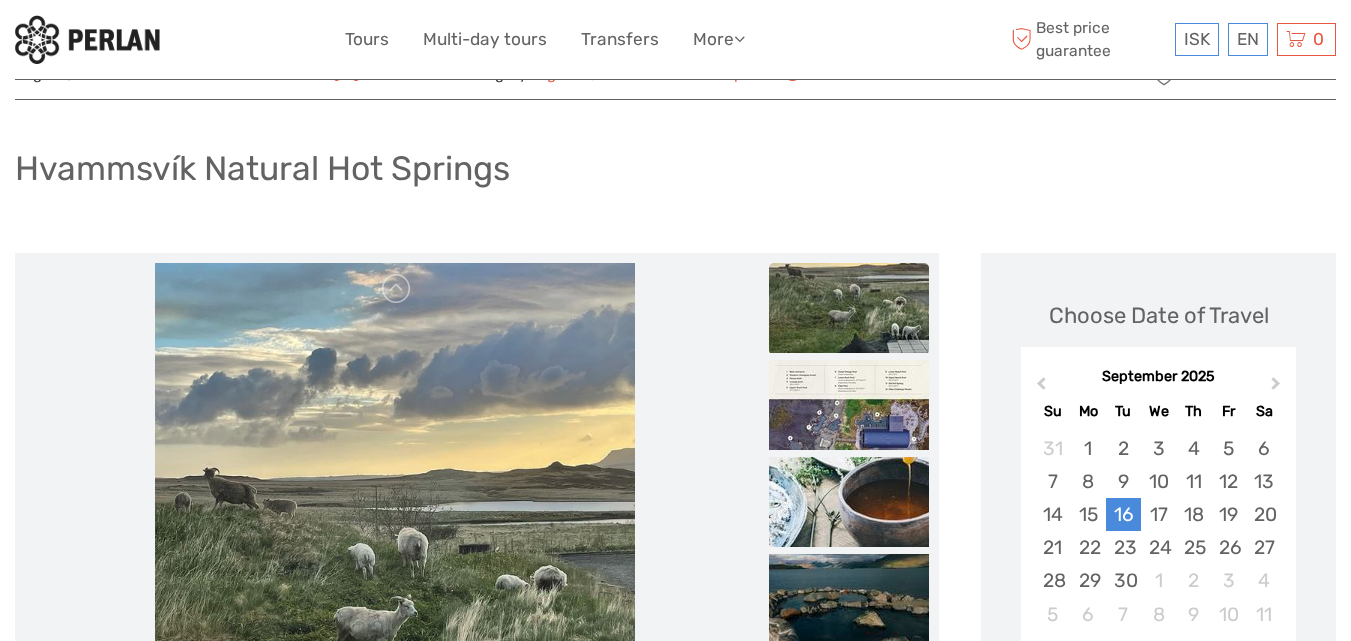 scroll, scrollTop: 62, scrollLeft: 0, axis: vertical 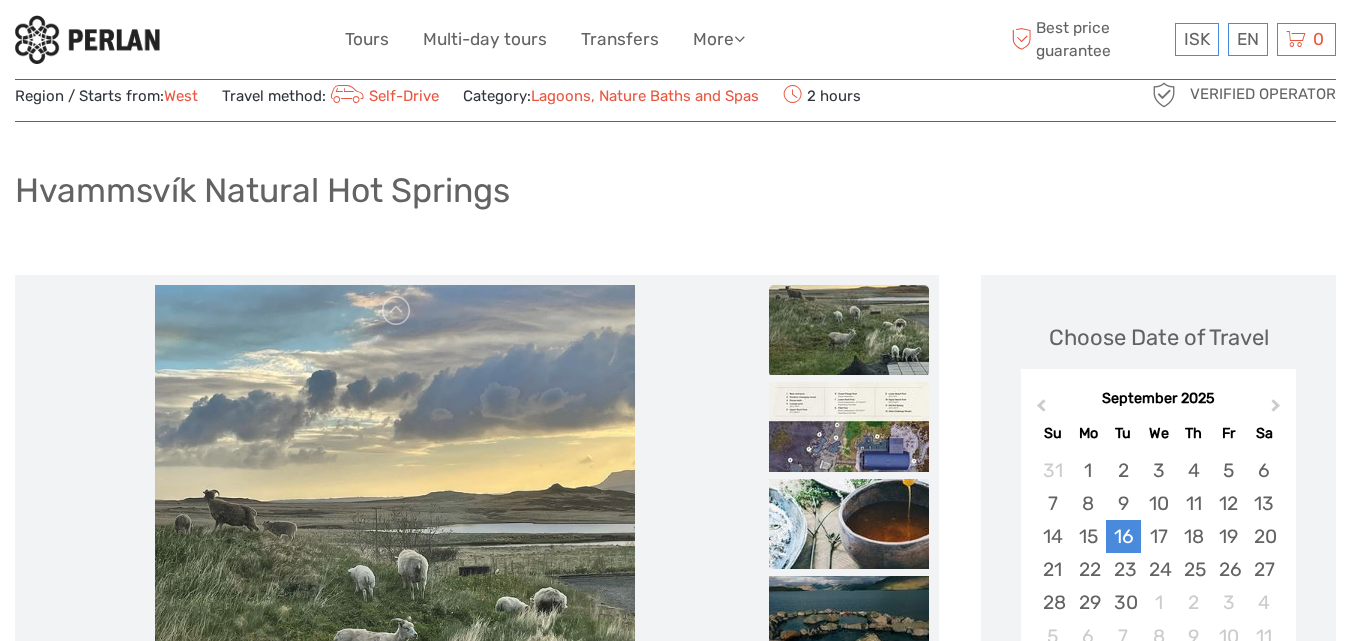 click at bounding box center (849, 330) 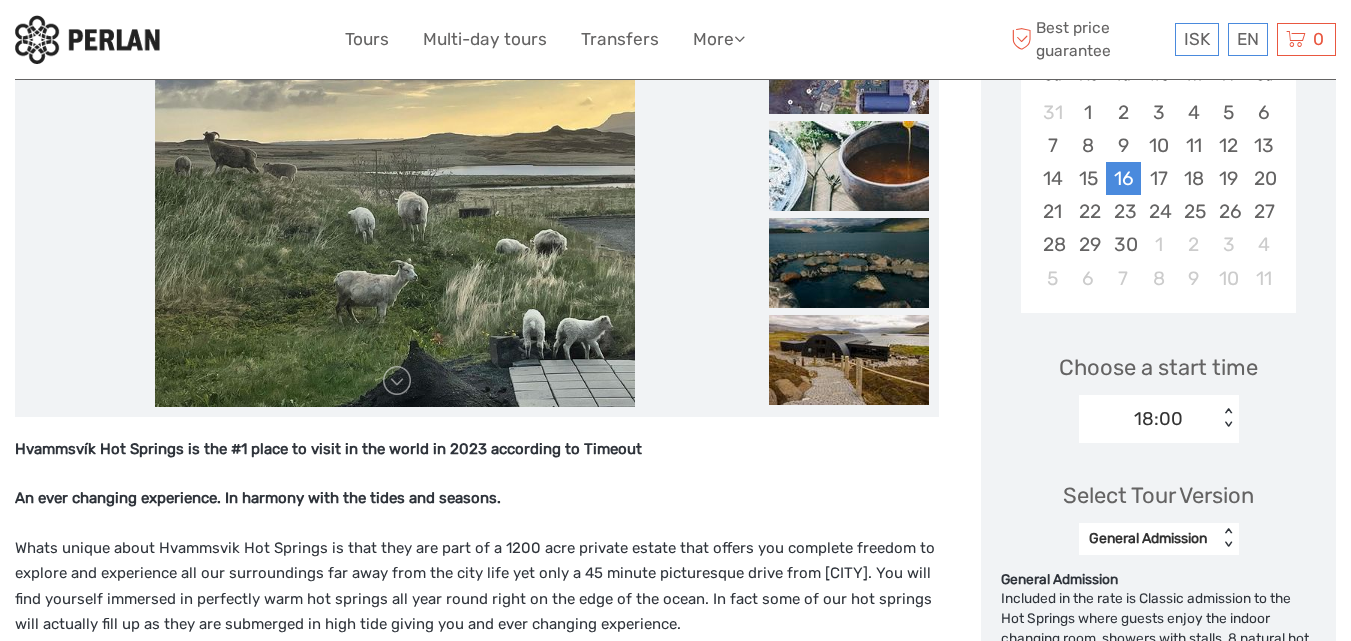 scroll, scrollTop: 0, scrollLeft: 0, axis: both 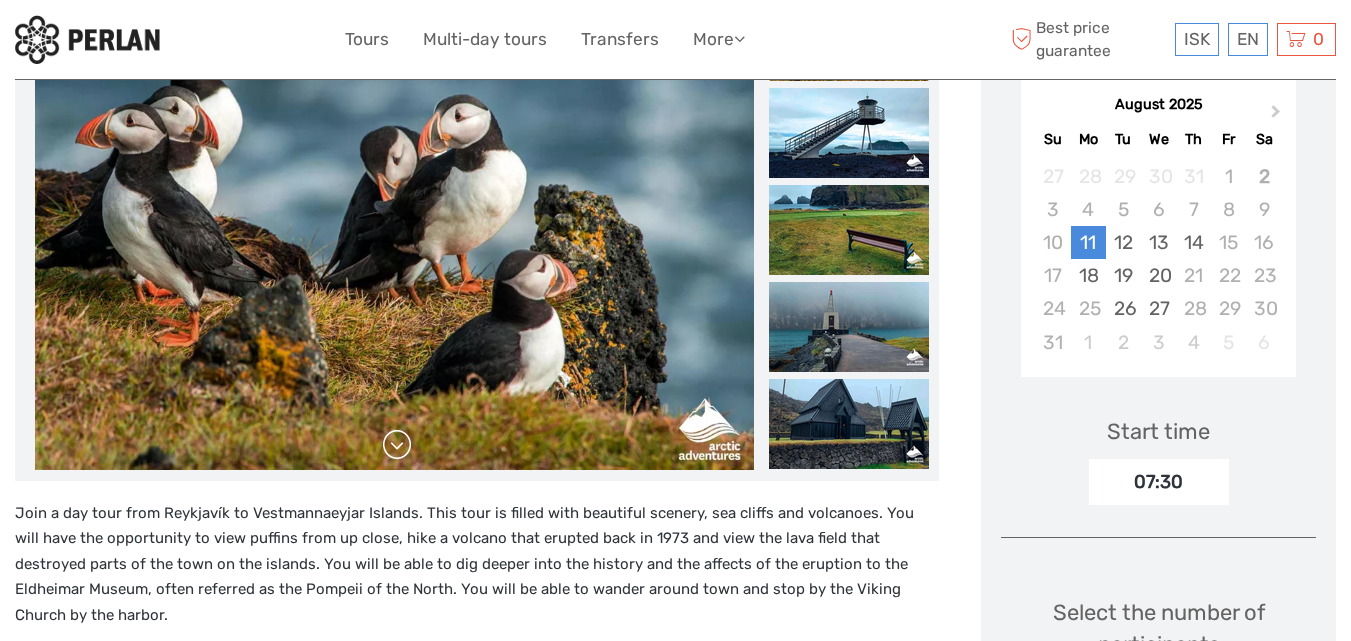 click at bounding box center [397, 445] 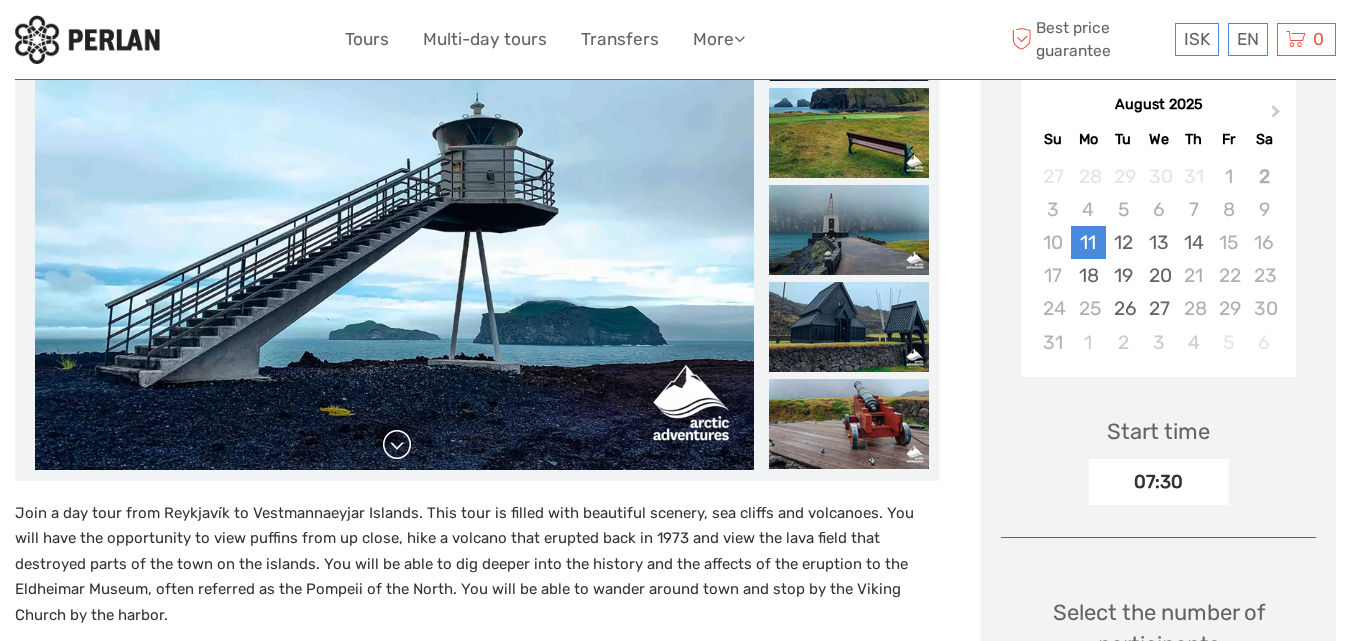 click at bounding box center (397, 445) 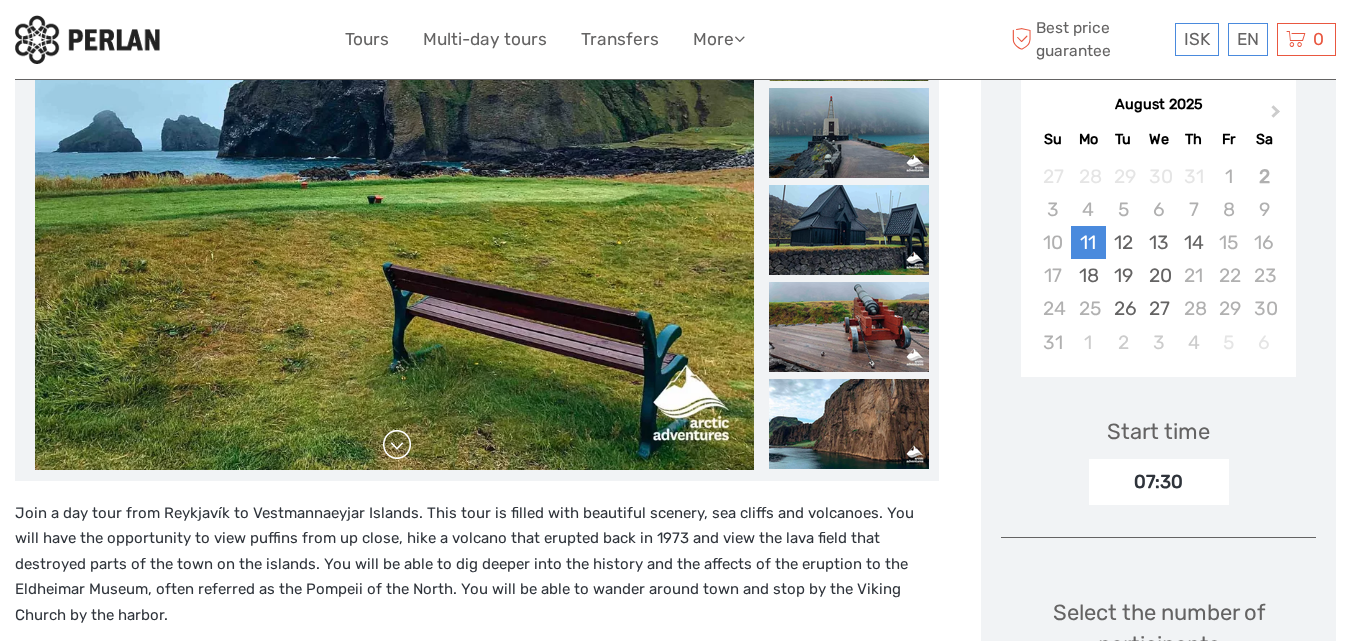 click at bounding box center [397, 445] 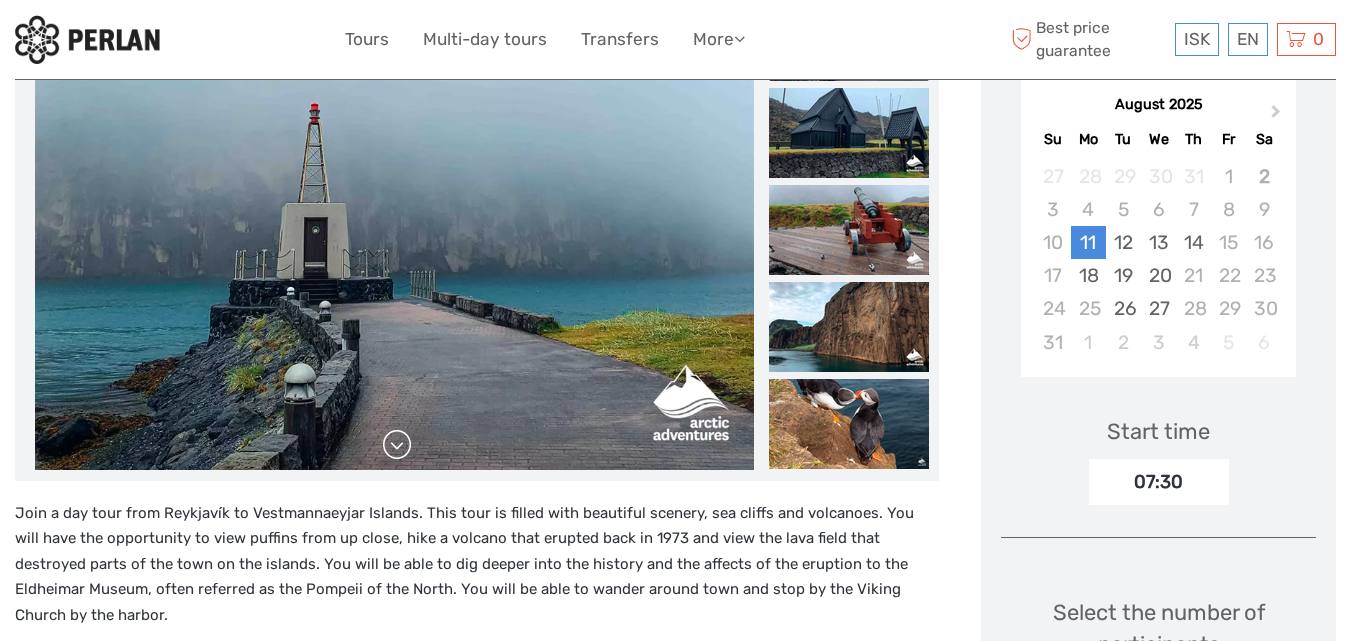 click at bounding box center (397, 445) 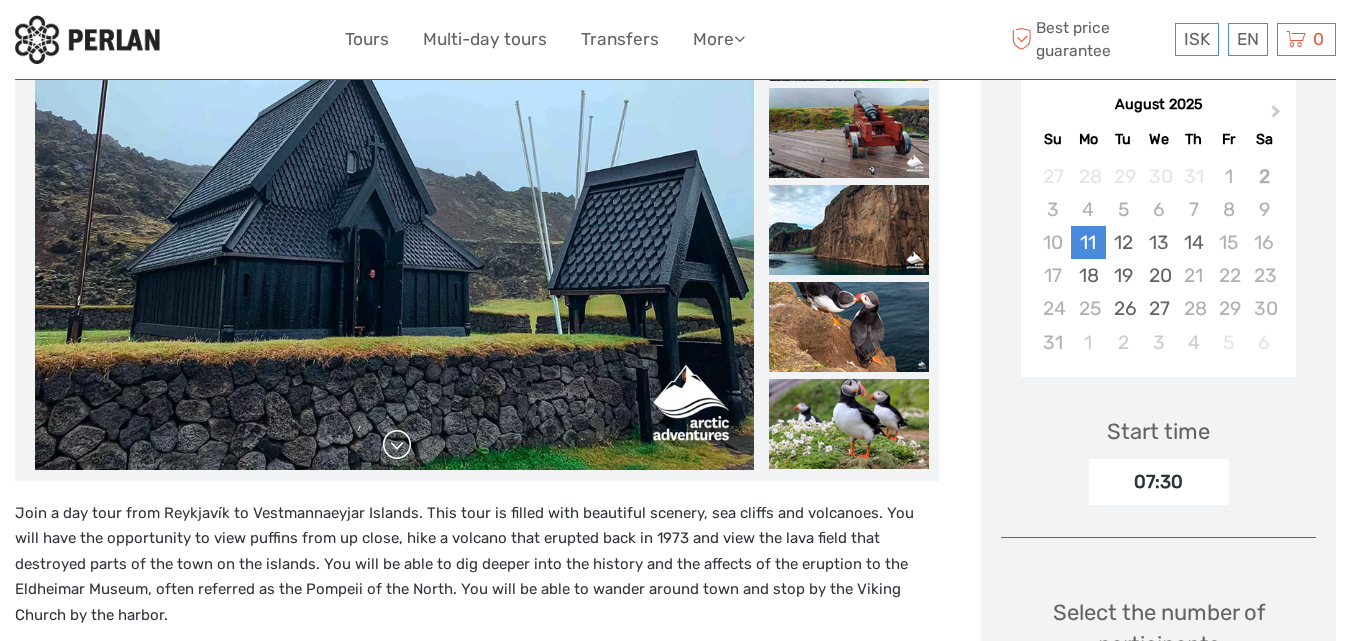 click at bounding box center (397, 445) 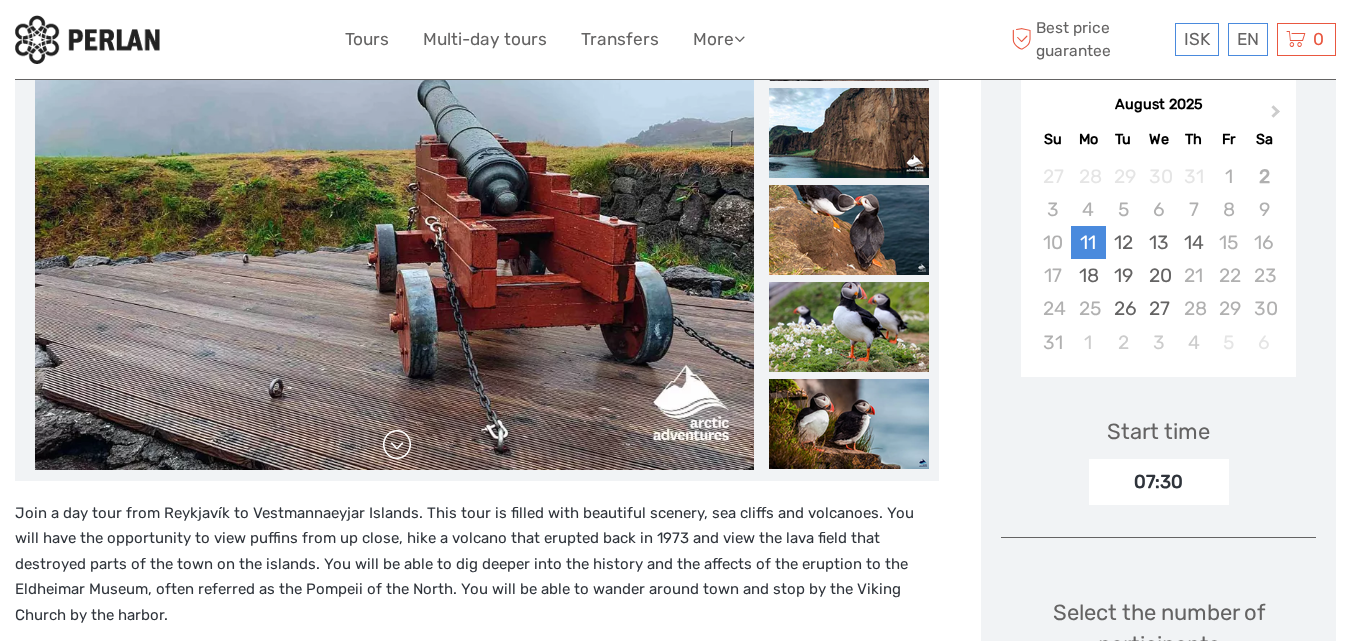 click at bounding box center (397, 445) 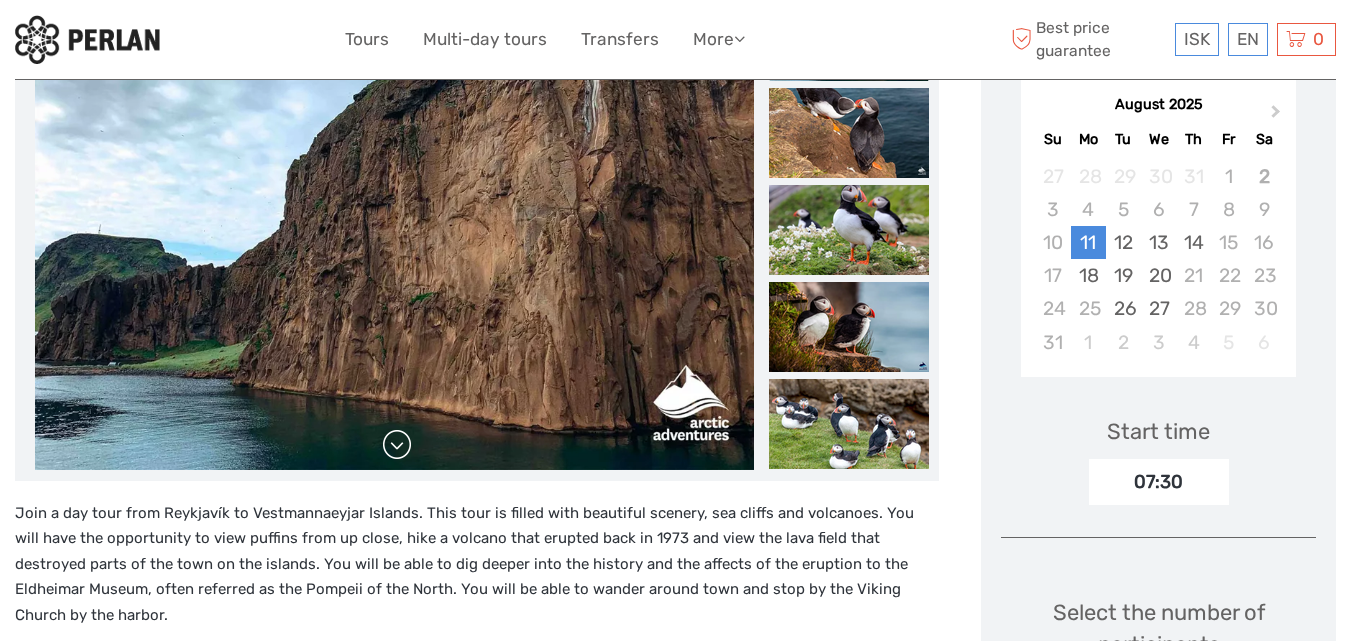click at bounding box center [397, 445] 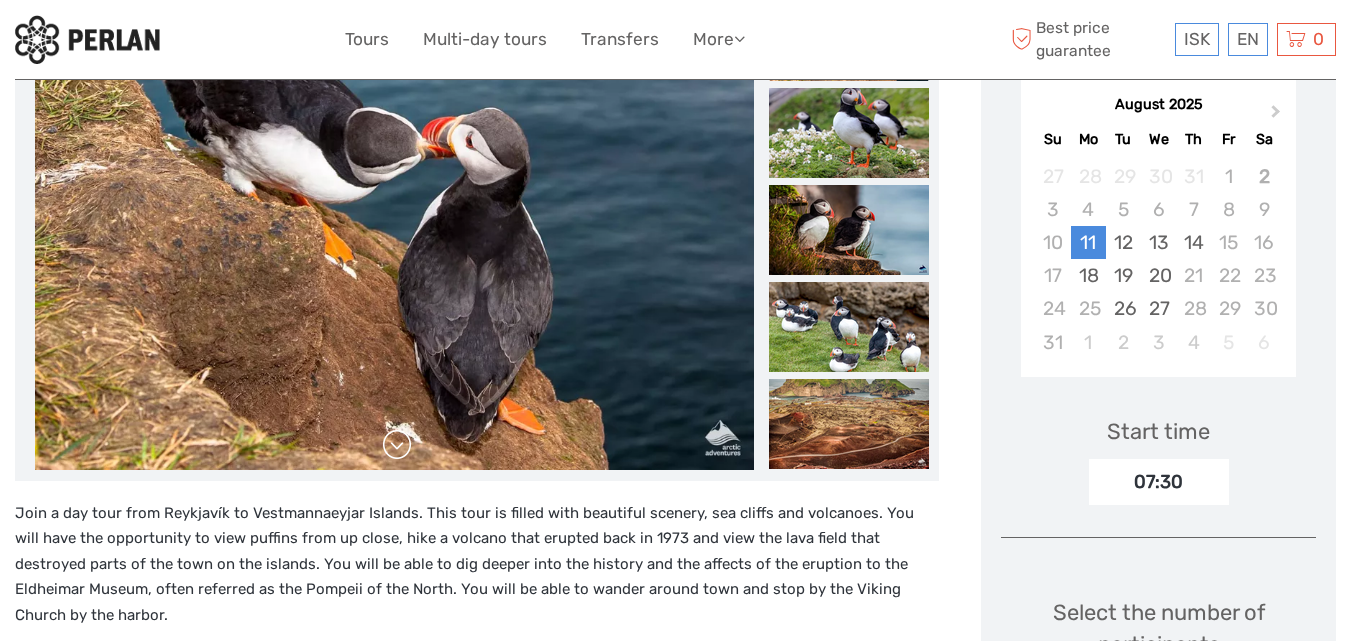 click at bounding box center [397, 445] 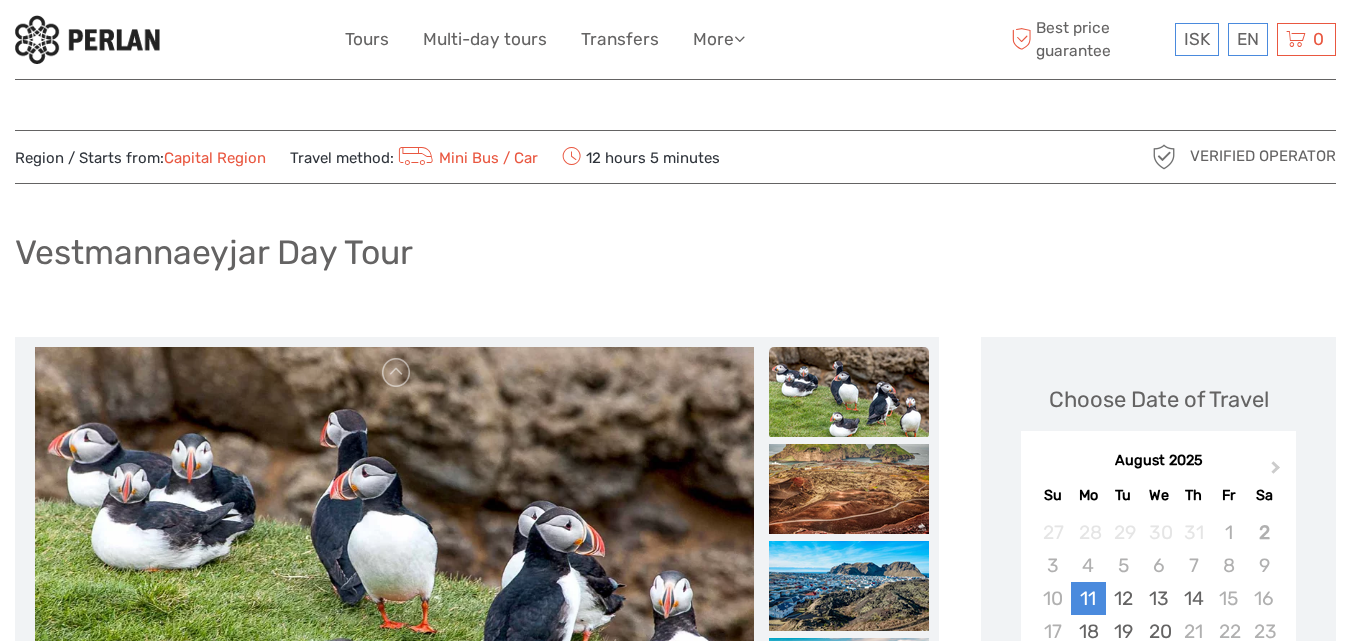 scroll, scrollTop: 0, scrollLeft: 0, axis: both 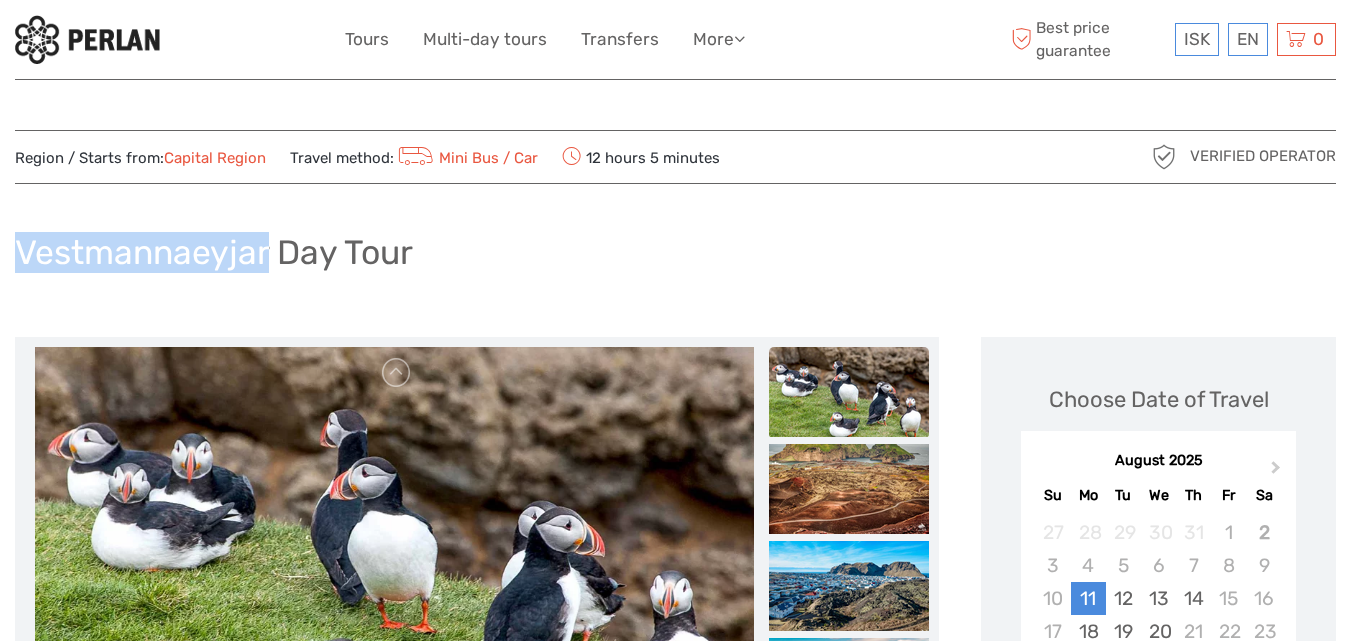 drag, startPoint x: 265, startPoint y: 248, endPoint x: 10, endPoint y: 193, distance: 260.86395 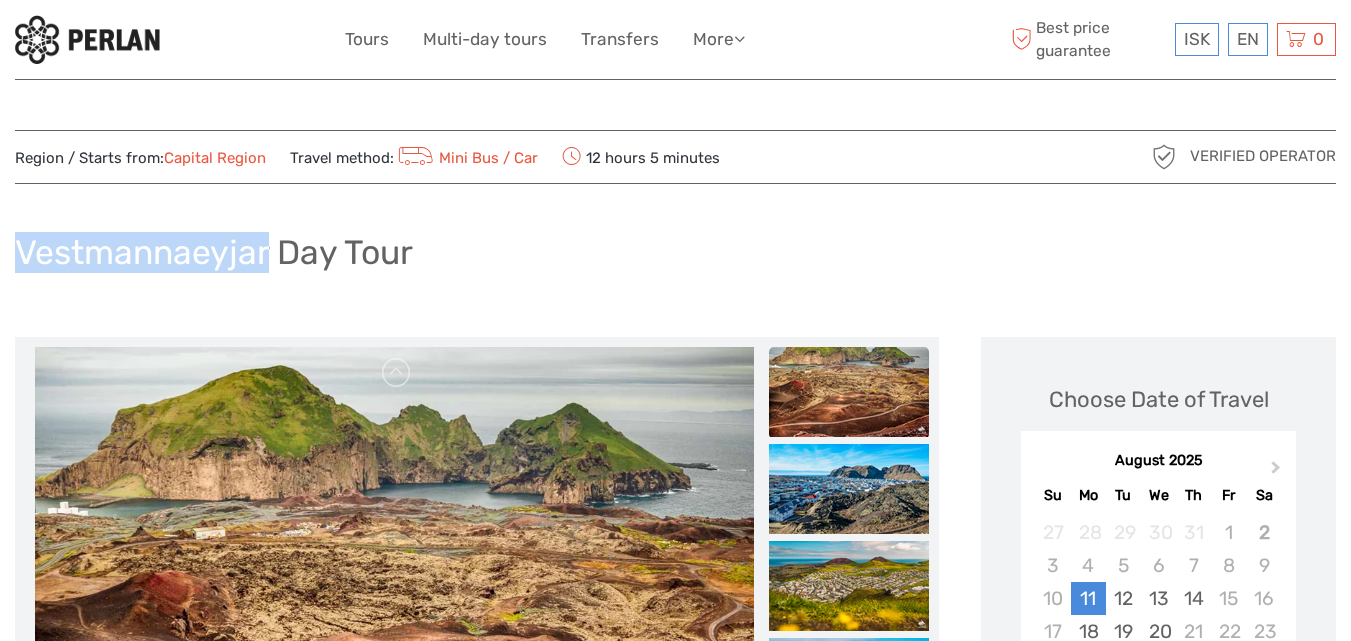 copy on "Vestmannaeyjar" 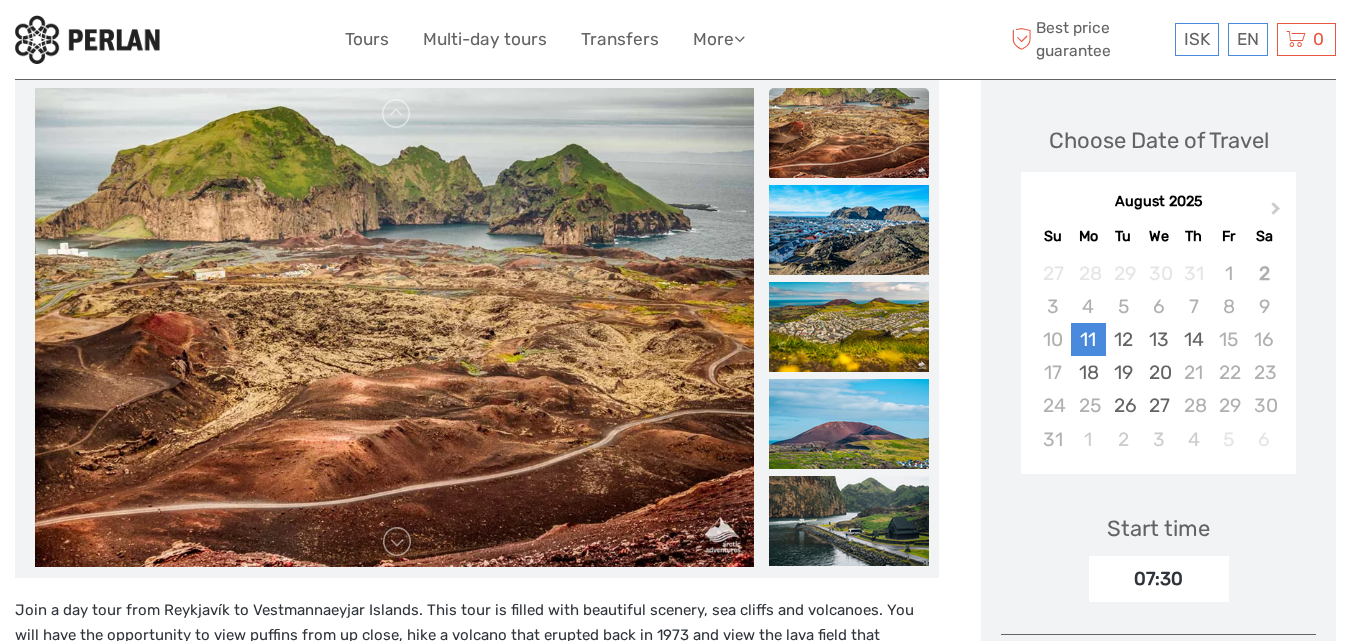 scroll, scrollTop: 260, scrollLeft: 0, axis: vertical 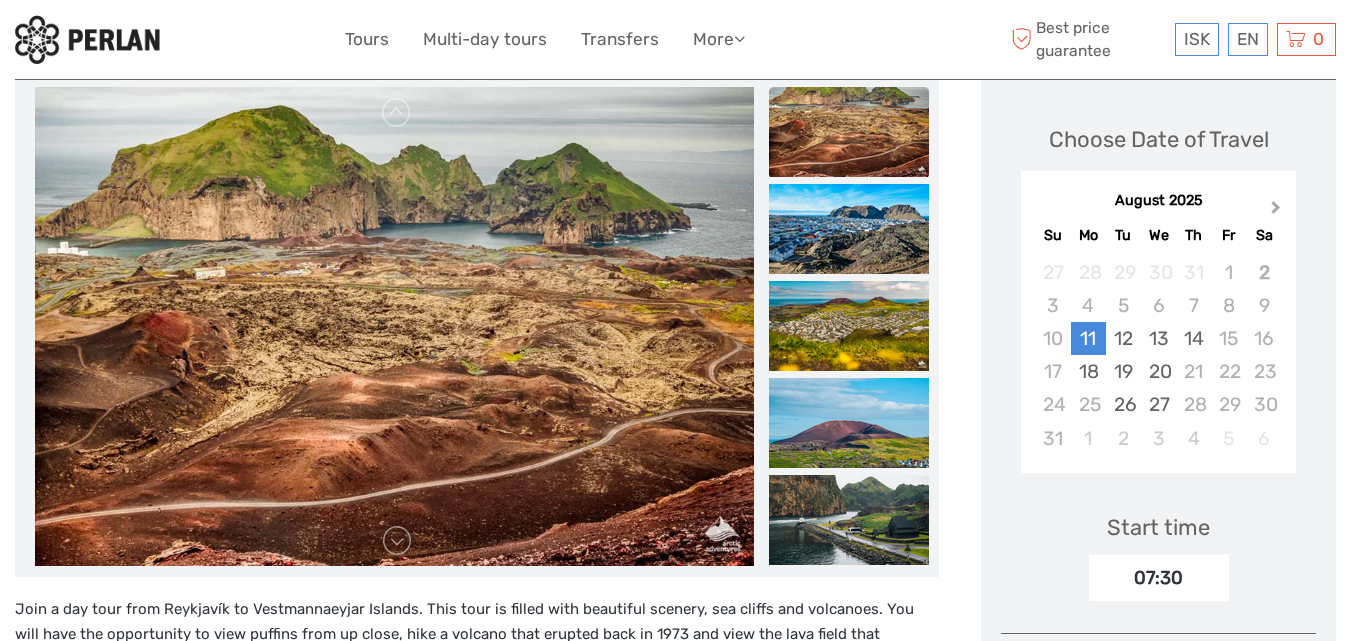 click on "Next Month" at bounding box center (1276, 211) 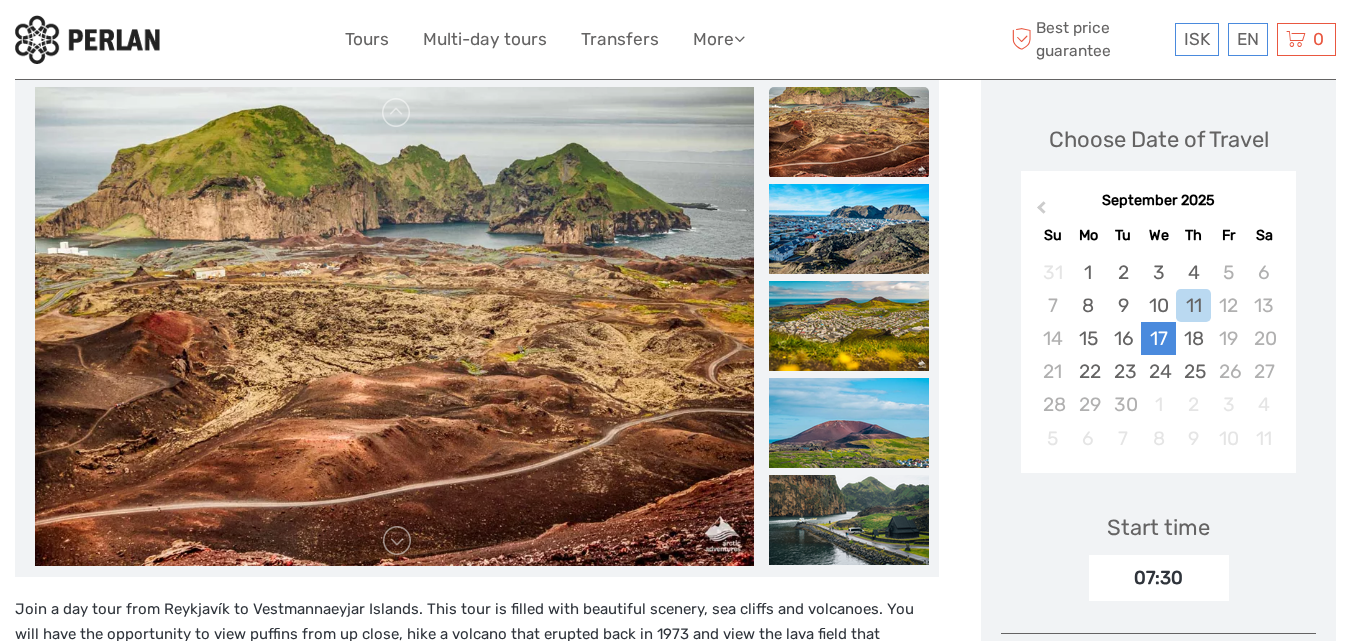 click on "17" at bounding box center [1158, 338] 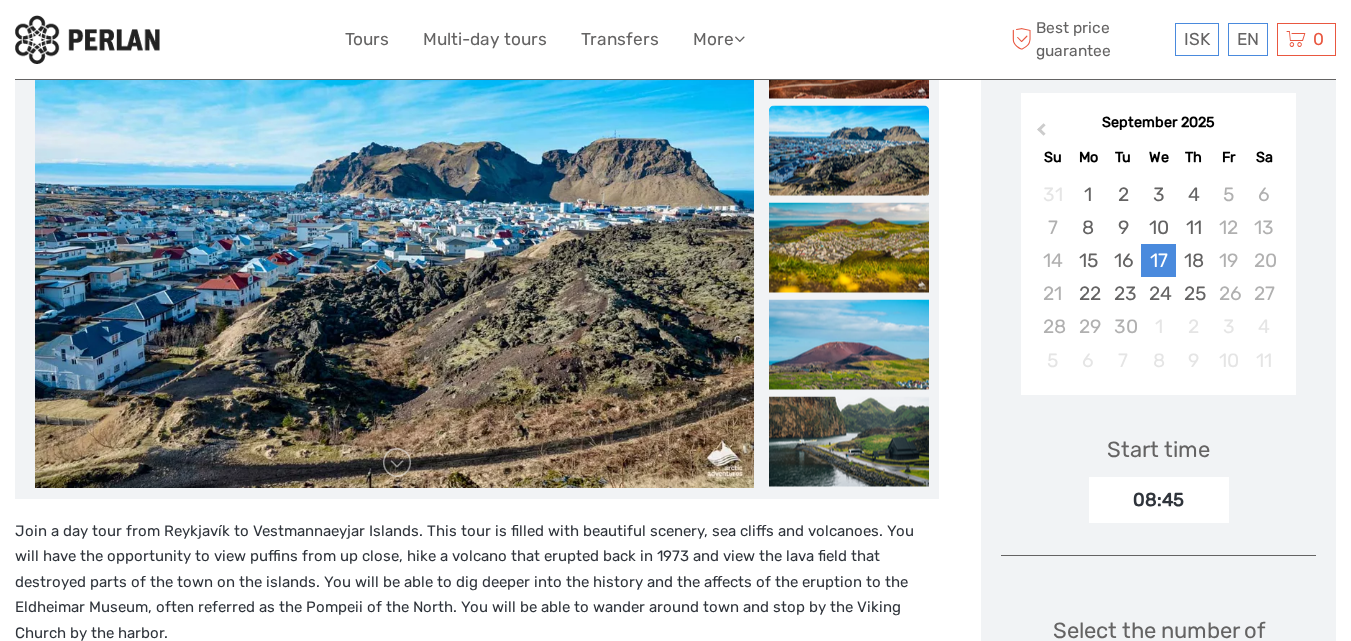 scroll, scrollTop: 339, scrollLeft: 0, axis: vertical 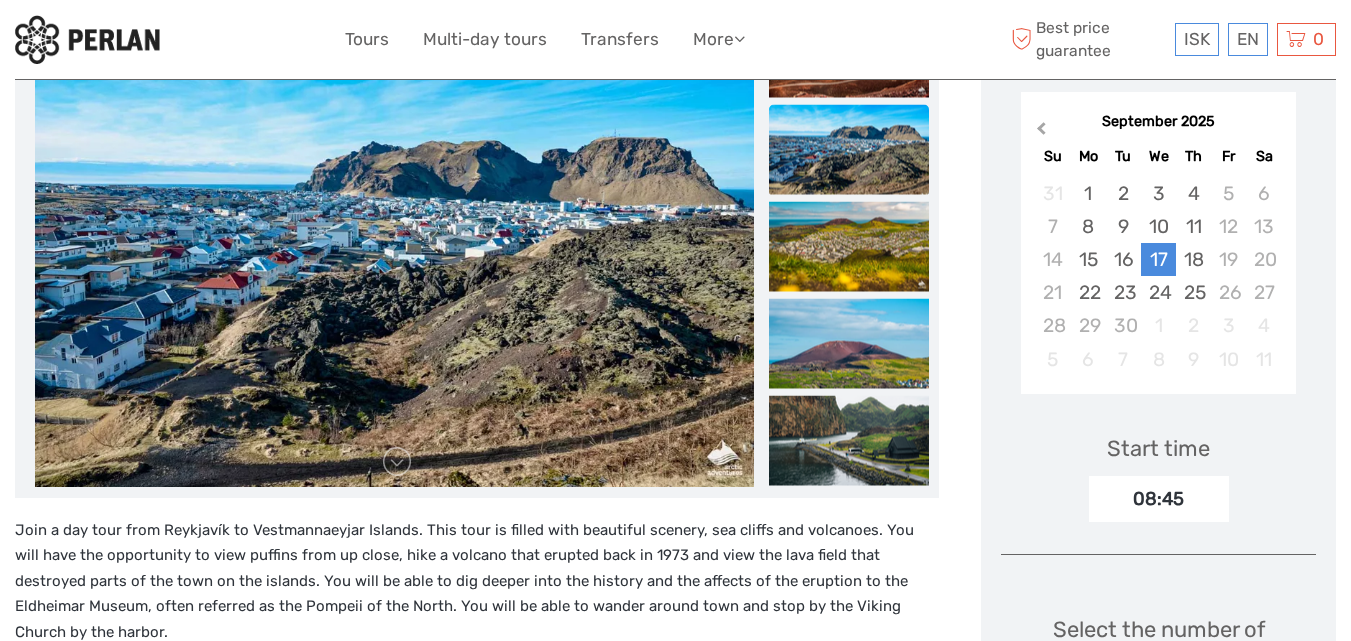 click on "Previous Month" at bounding box center (1041, 132) 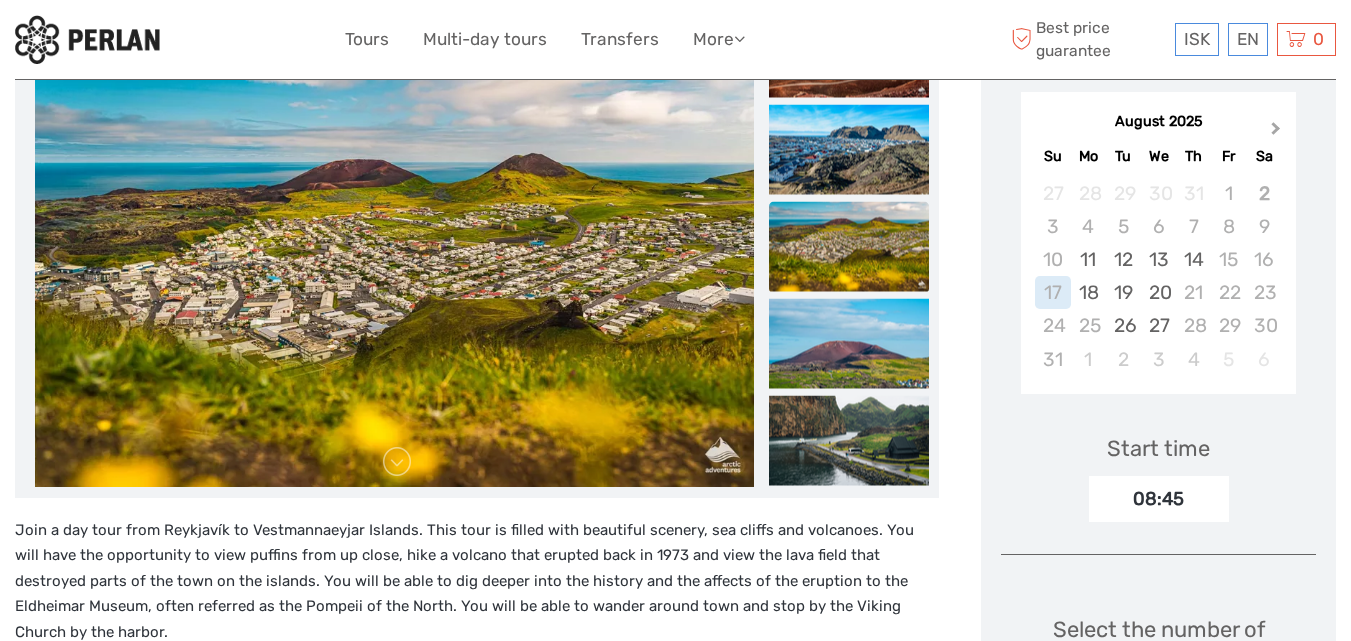 click on "Next Month" at bounding box center (1278, 133) 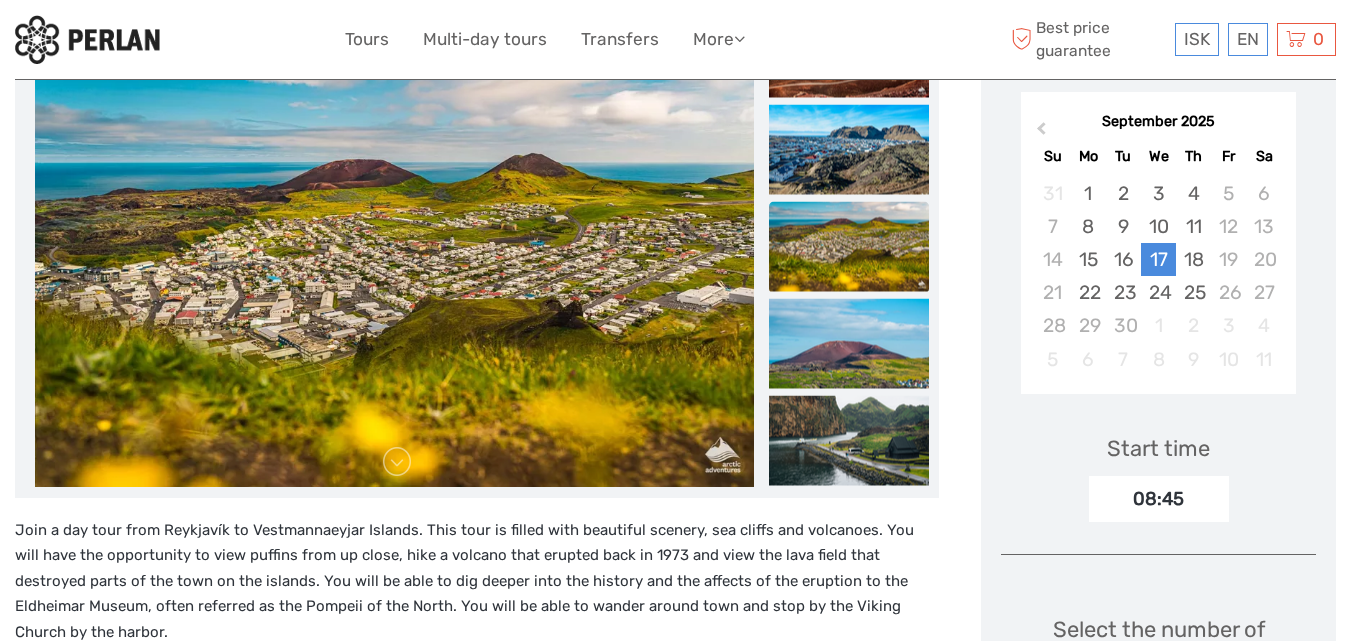 scroll, scrollTop: 529, scrollLeft: 0, axis: vertical 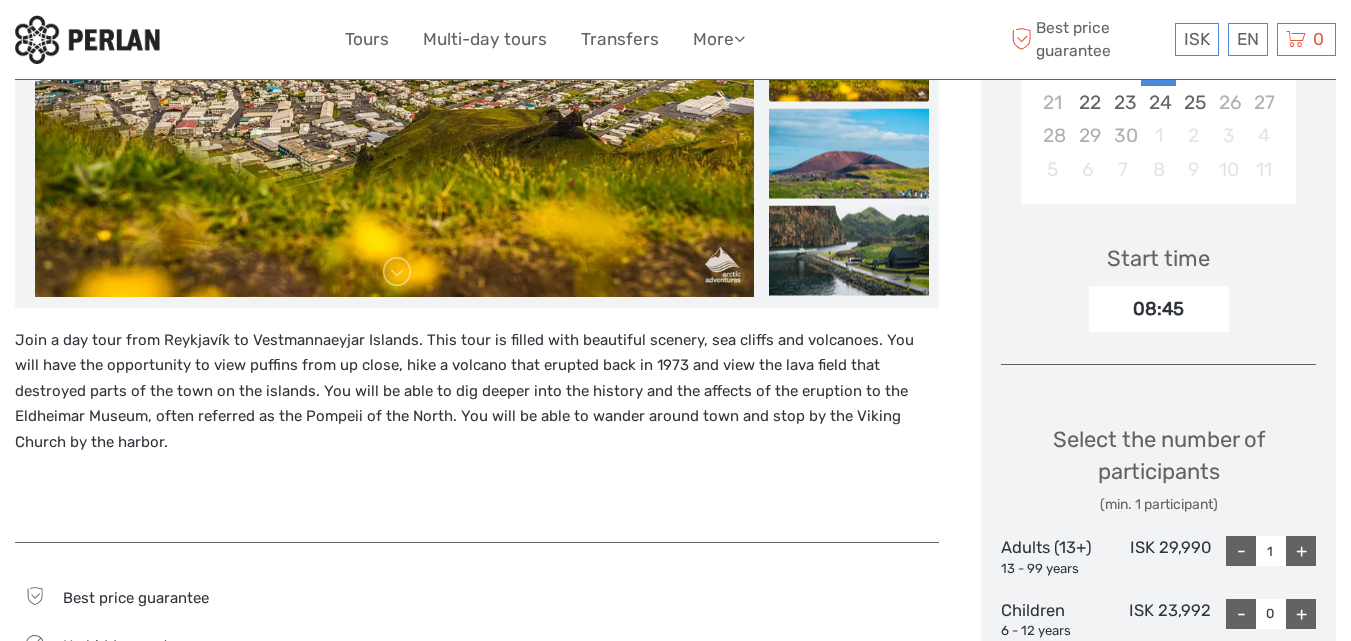 click on "Join a day tour from Reykjavík to Vestmannaeyjar Islands. This tour is filled with beautiful scenery, sea cliffs and volcanoes. You will have the opportunity to view puffins from up close, hike a volcano that erupted back in 1973 and view the lava field that destroyed parts of the town on the islands. You will be able to dig deeper into the history and the affects of the eruption to the Eldheimar Museum, often referred as the Pompeii of the North. You will be able to wander around town and stop by the Viking Church by the harbor." at bounding box center [477, 392] 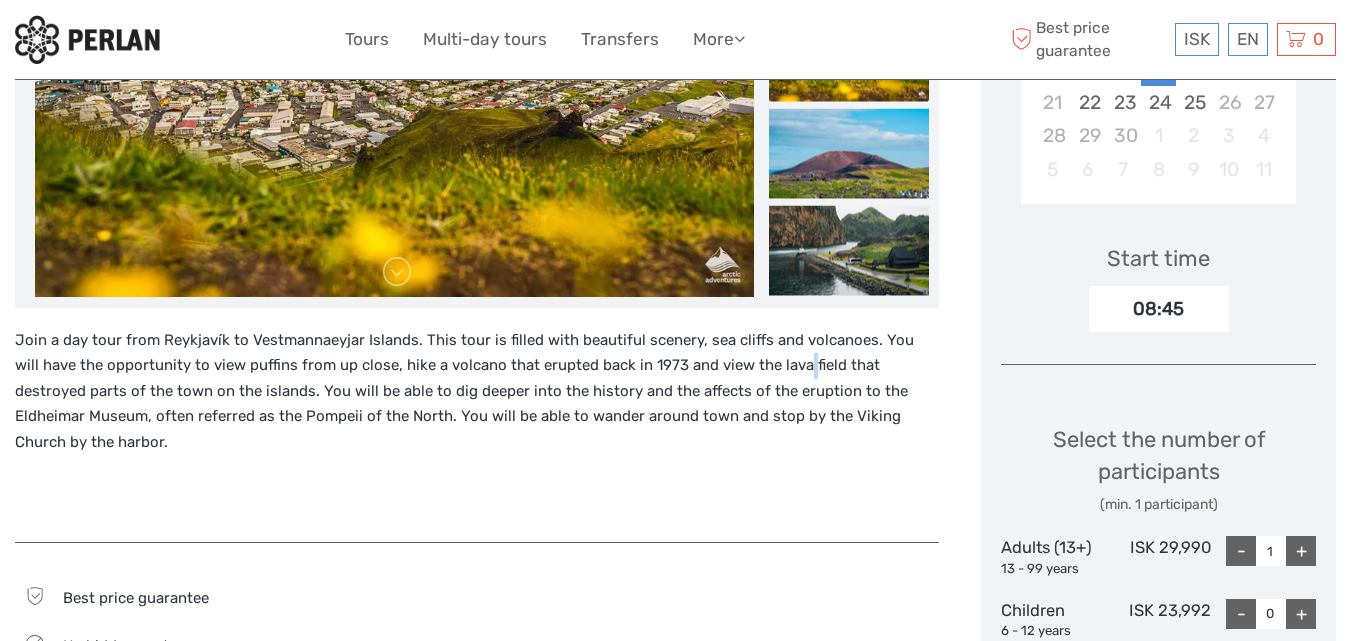 click on "Join a day tour from Reykjavík to Vestmannaeyjar Islands. This tour is filled with beautiful scenery, sea cliffs and volcanoes. You will have the opportunity to view puffins from up close, hike a volcano that erupted back in 1973 and view the lava field that destroyed parts of the town on the islands. You will be able to dig deeper into the history and the affects of the eruption to the Eldheimar Museum, often referred as the Pompeii of the North. You will be able to wander around town and stop by the Viking Church by the harbor." at bounding box center (477, 392) 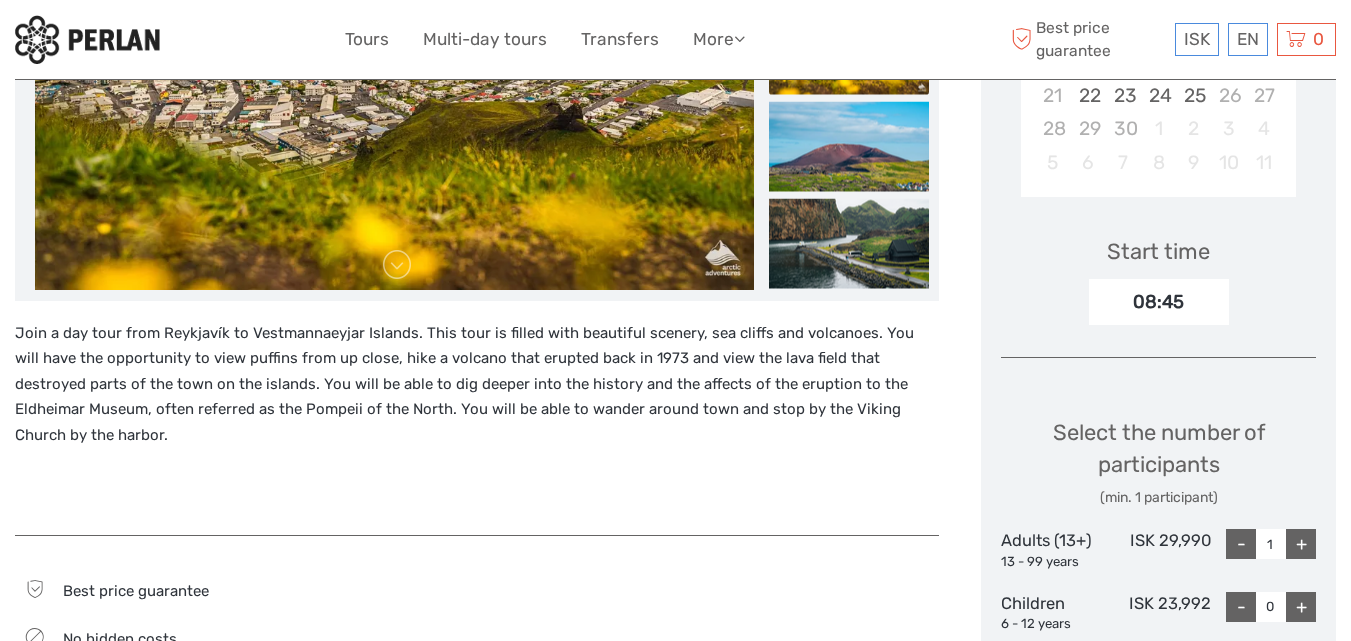 click on "Join a day tour from Reykjavík to Vestmannaeyjar Islands. This tour is filled with beautiful scenery, sea cliffs and volcanoes. You will have the opportunity to view puffins from up close, hike a volcano that erupted back in 1973 and view the lava field that destroyed parts of the town on the islands. You will be able to dig deeper into the history and the affects of the eruption to the Eldheimar Museum, often referred as the Pompeii of the North. You will be able to wander around town and stop by the Viking Church by the harbor." at bounding box center [477, 385] 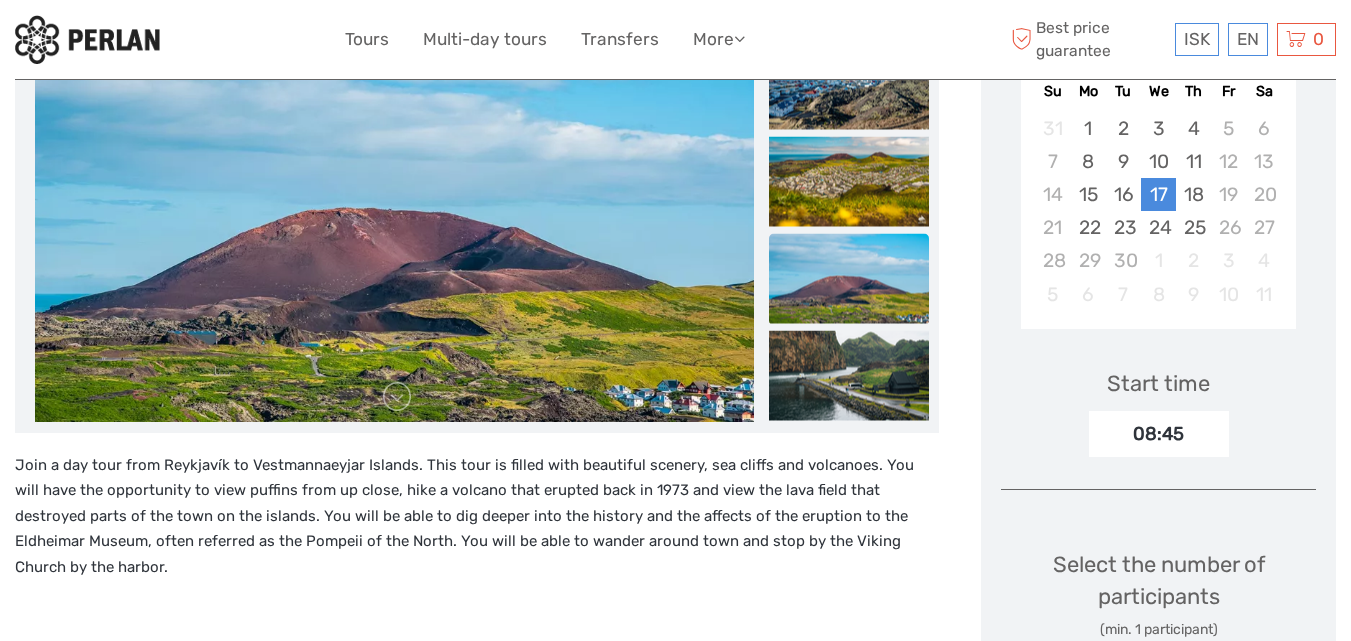 scroll, scrollTop: 0, scrollLeft: 0, axis: both 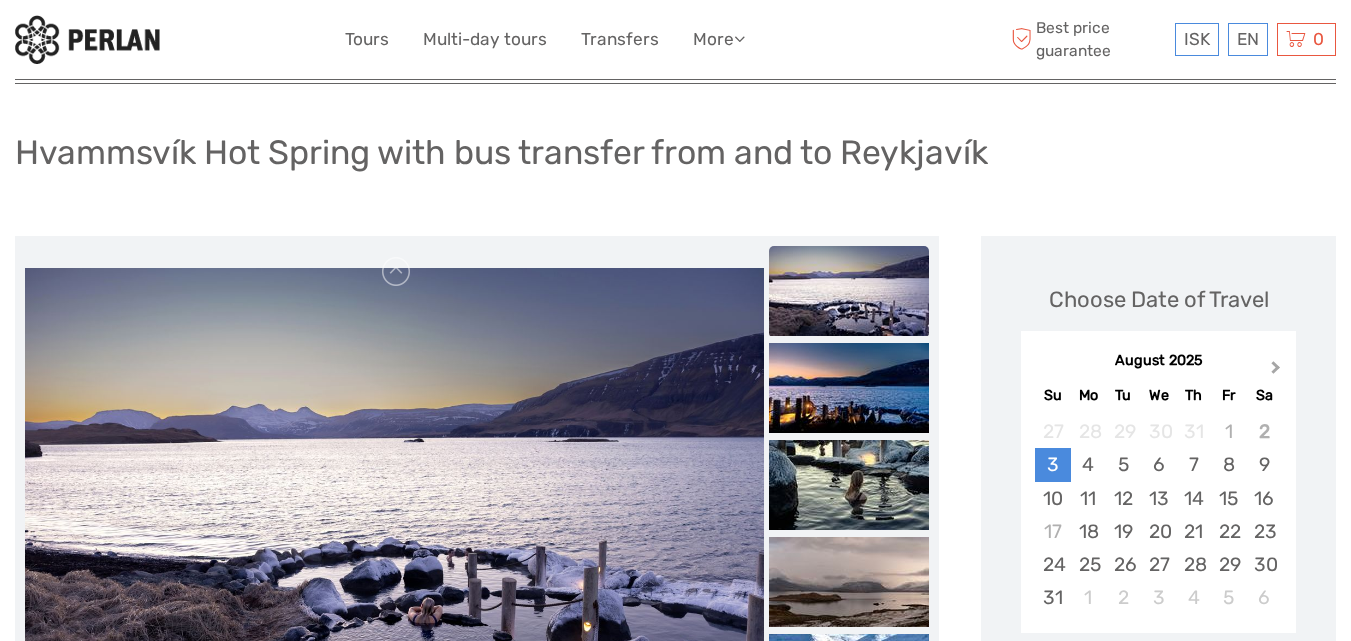 click on "Next Month" at bounding box center (1276, 371) 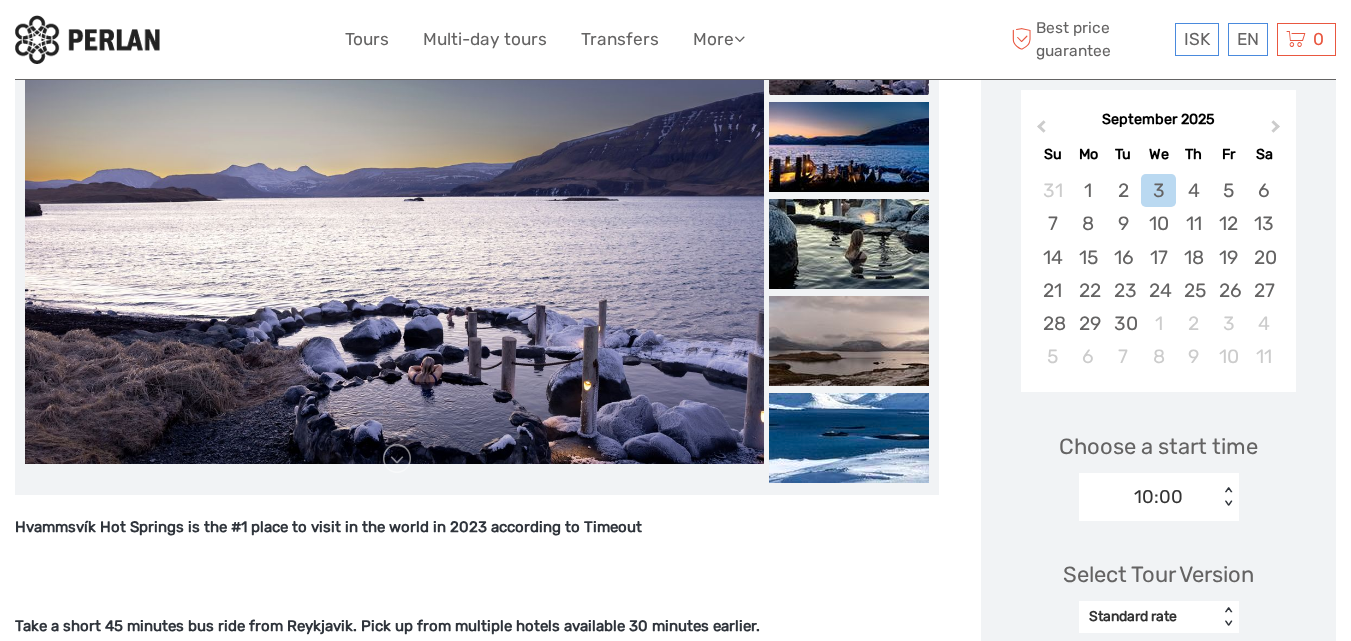 scroll, scrollTop: 0, scrollLeft: 0, axis: both 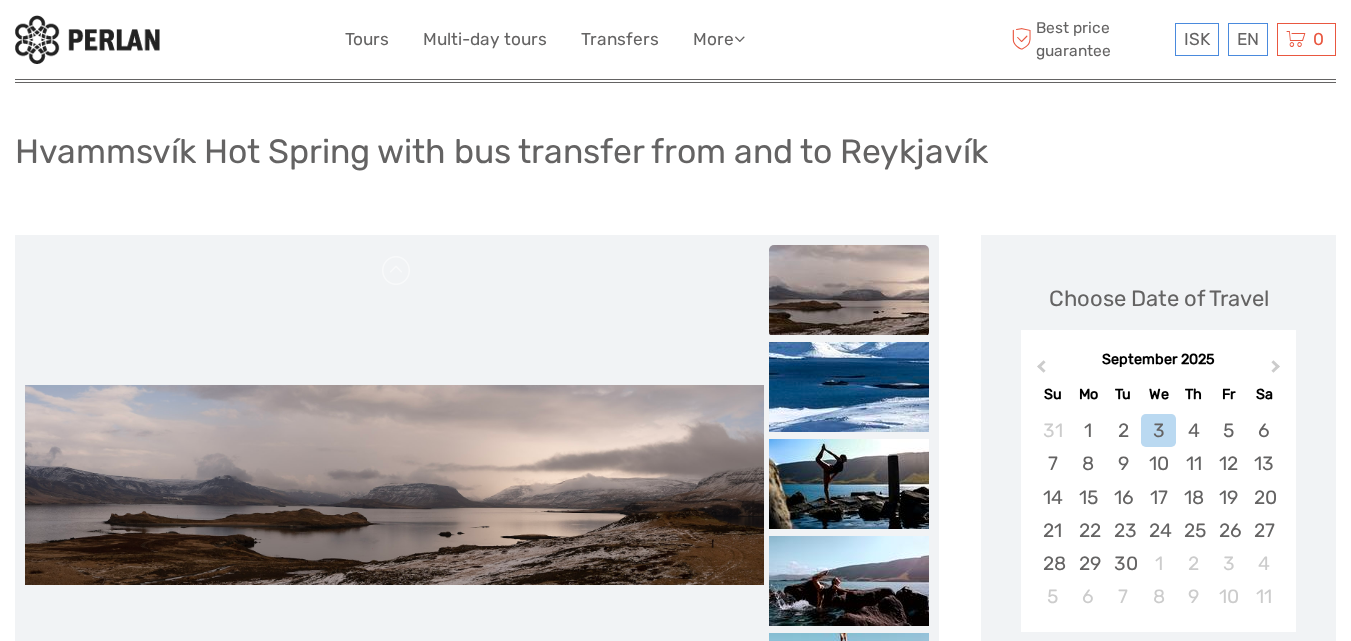 click at bounding box center (394, 485) 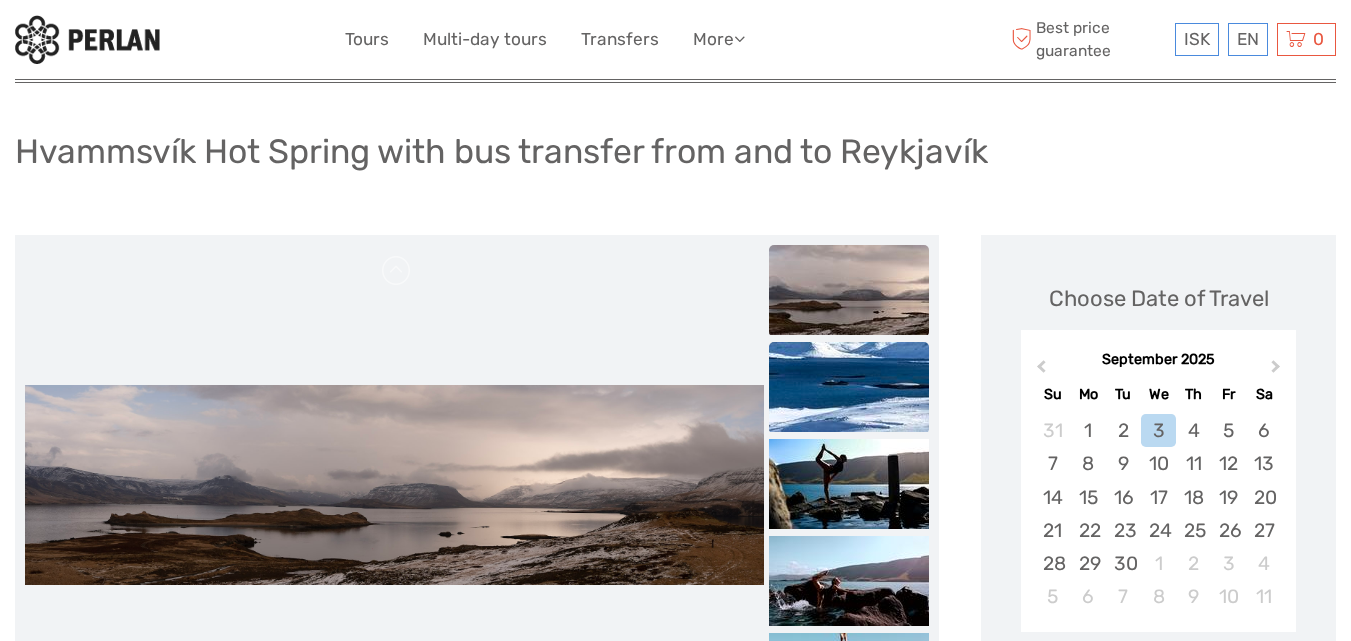 click at bounding box center (849, 387) 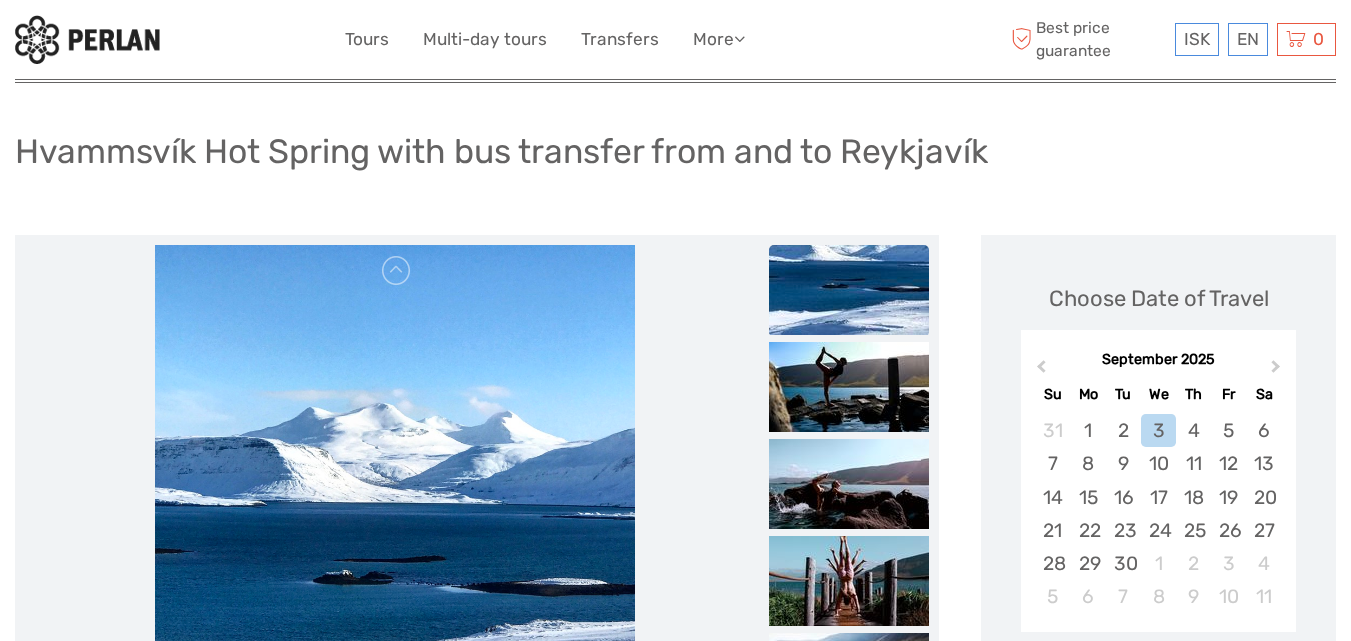 scroll, scrollTop: 214, scrollLeft: 0, axis: vertical 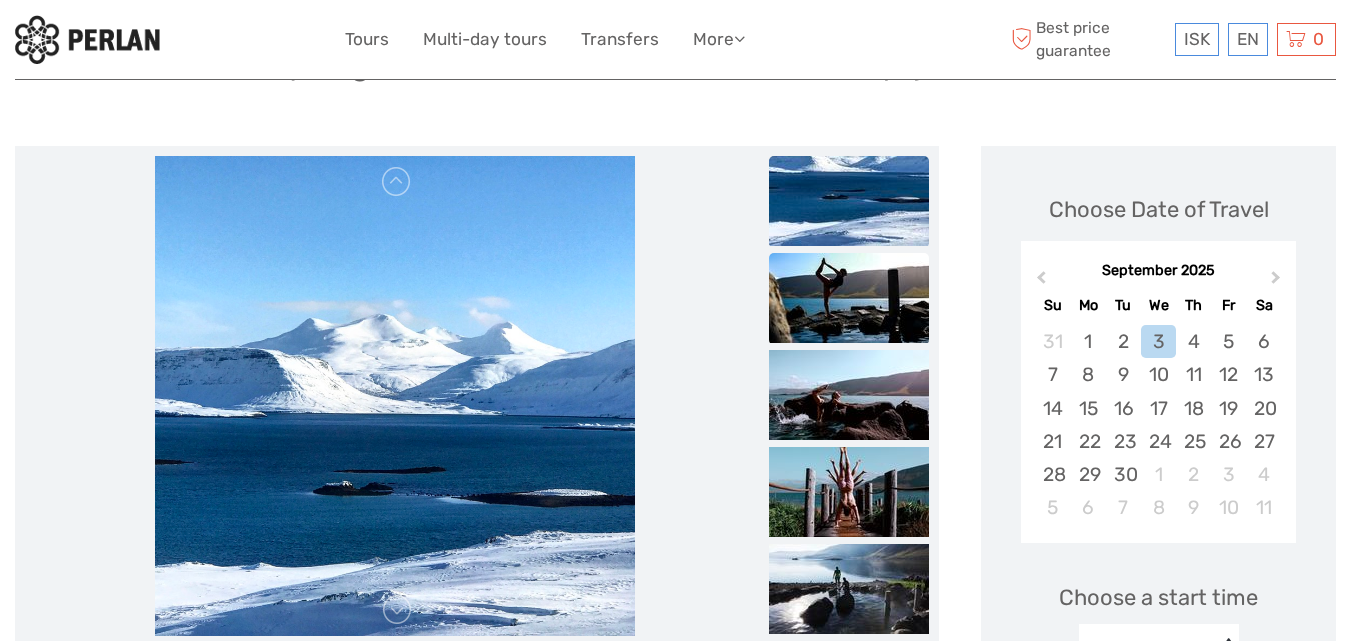 click at bounding box center (849, 298) 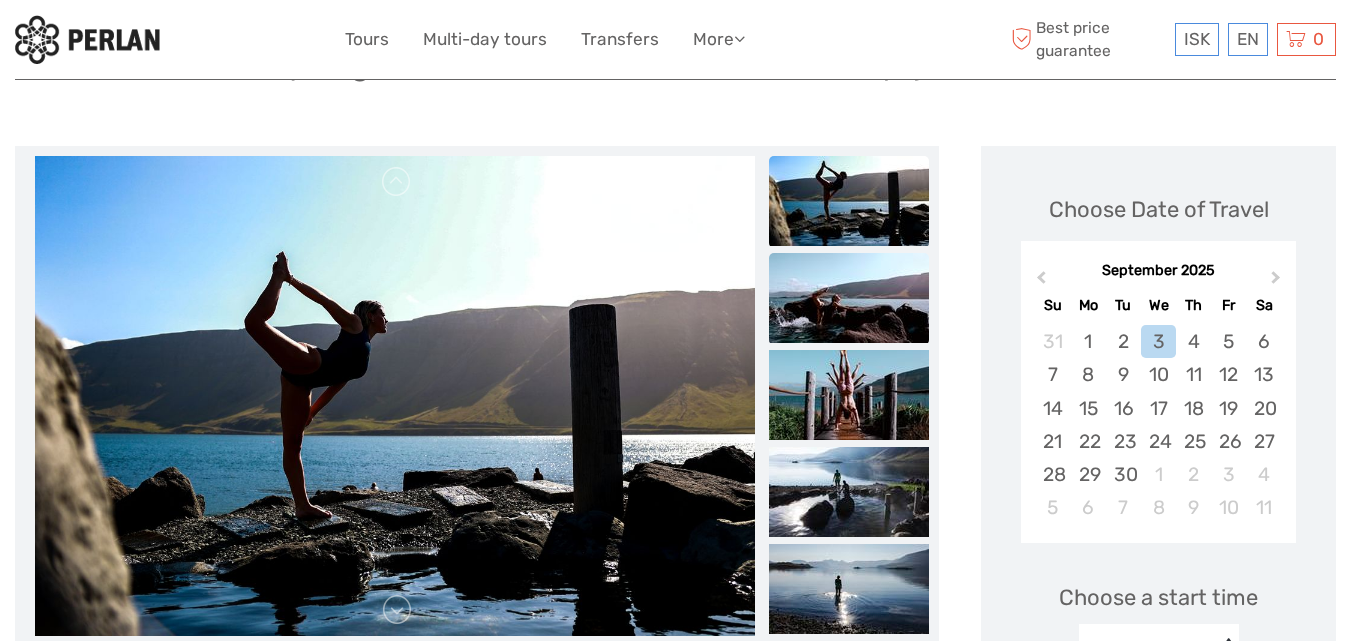 click at bounding box center (849, 298) 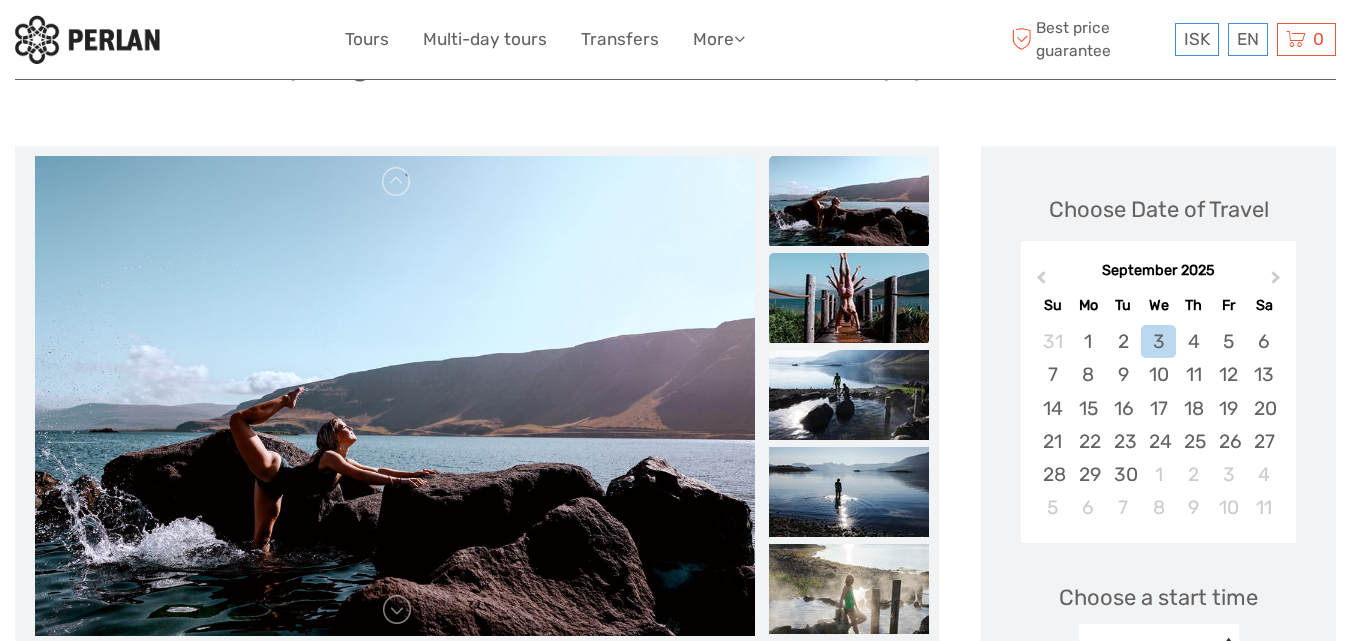 click at bounding box center [849, 298] 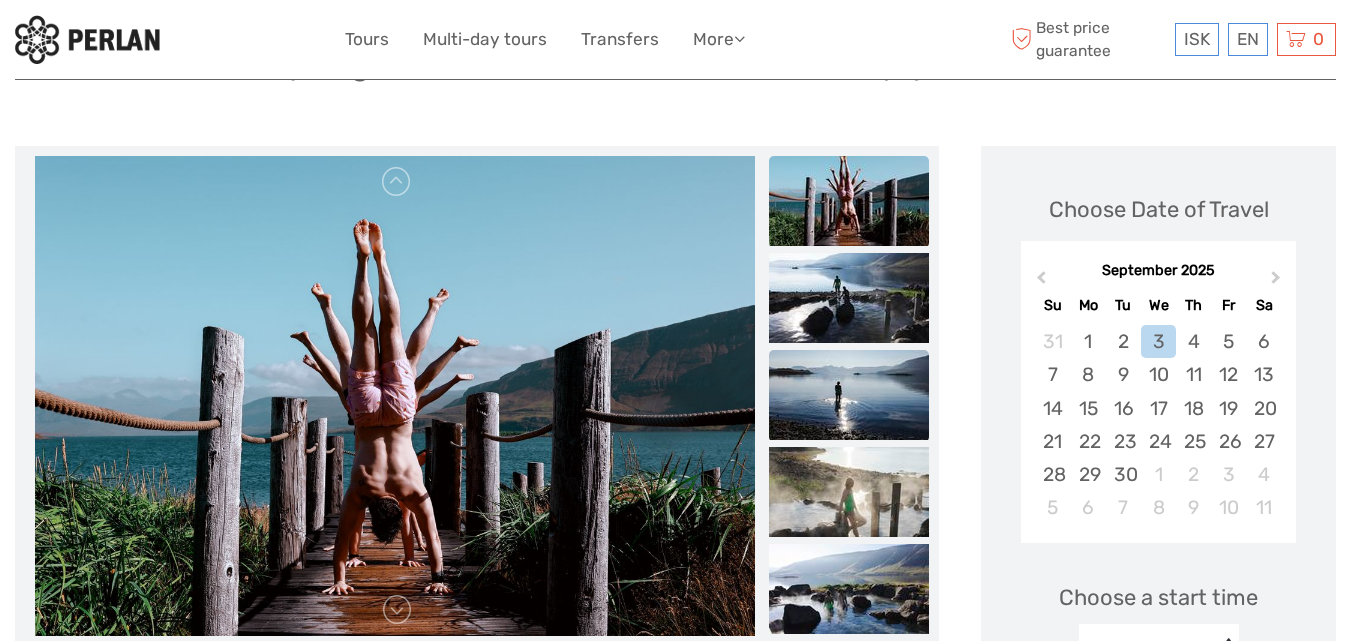 click at bounding box center [849, 395] 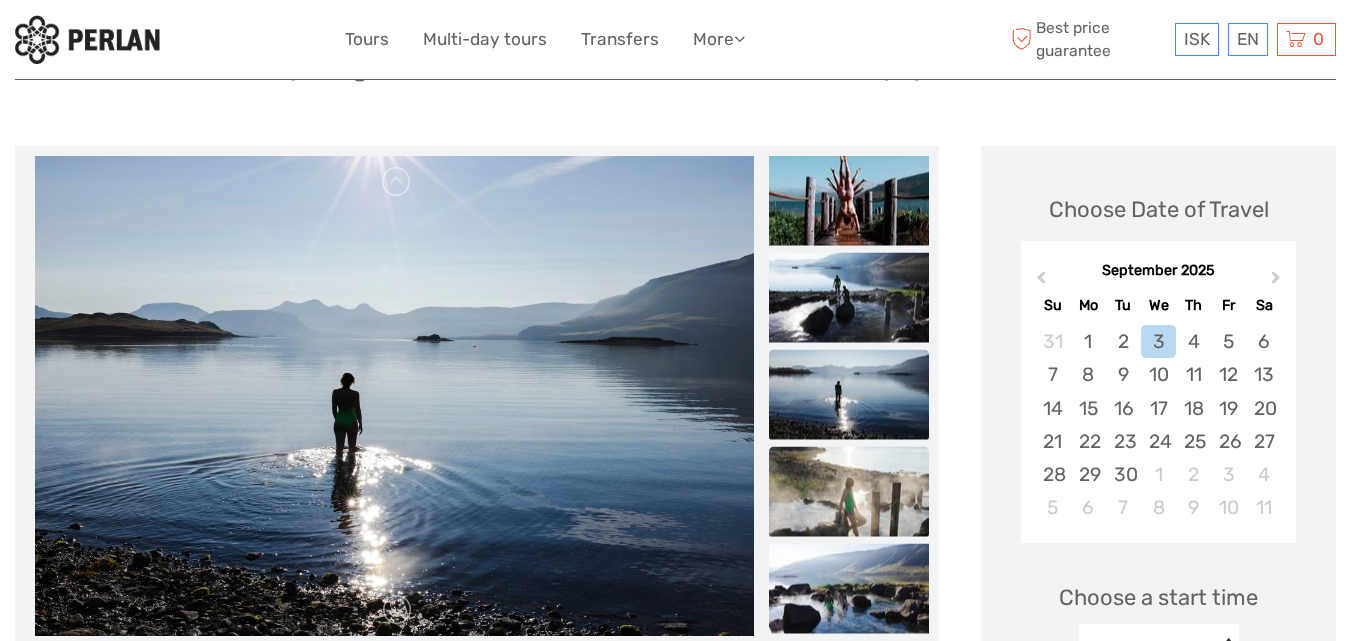 click at bounding box center [849, 492] 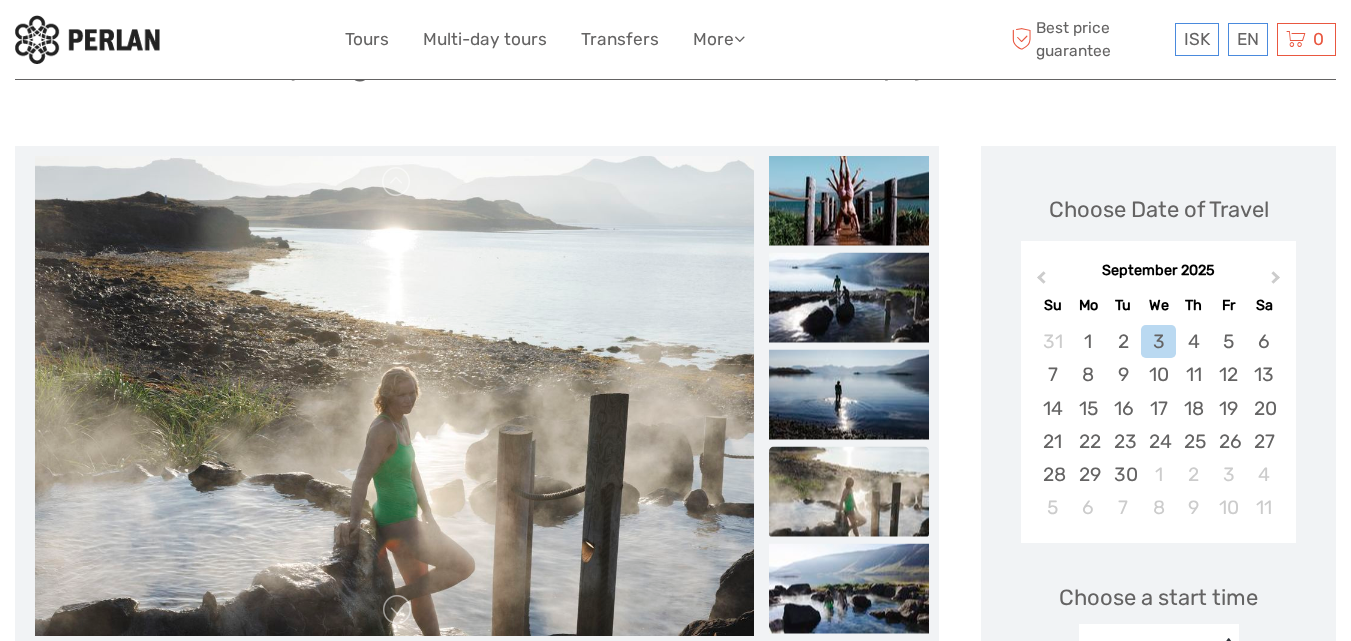 click at bounding box center [849, 492] 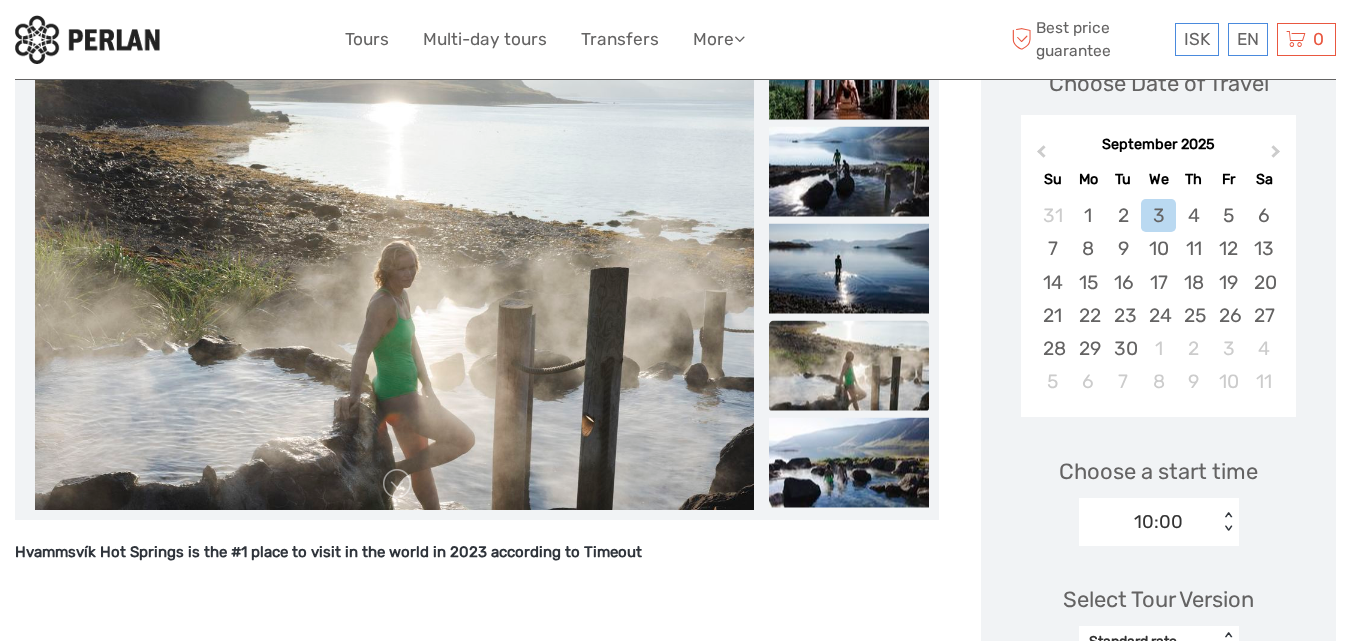 scroll, scrollTop: 341, scrollLeft: 0, axis: vertical 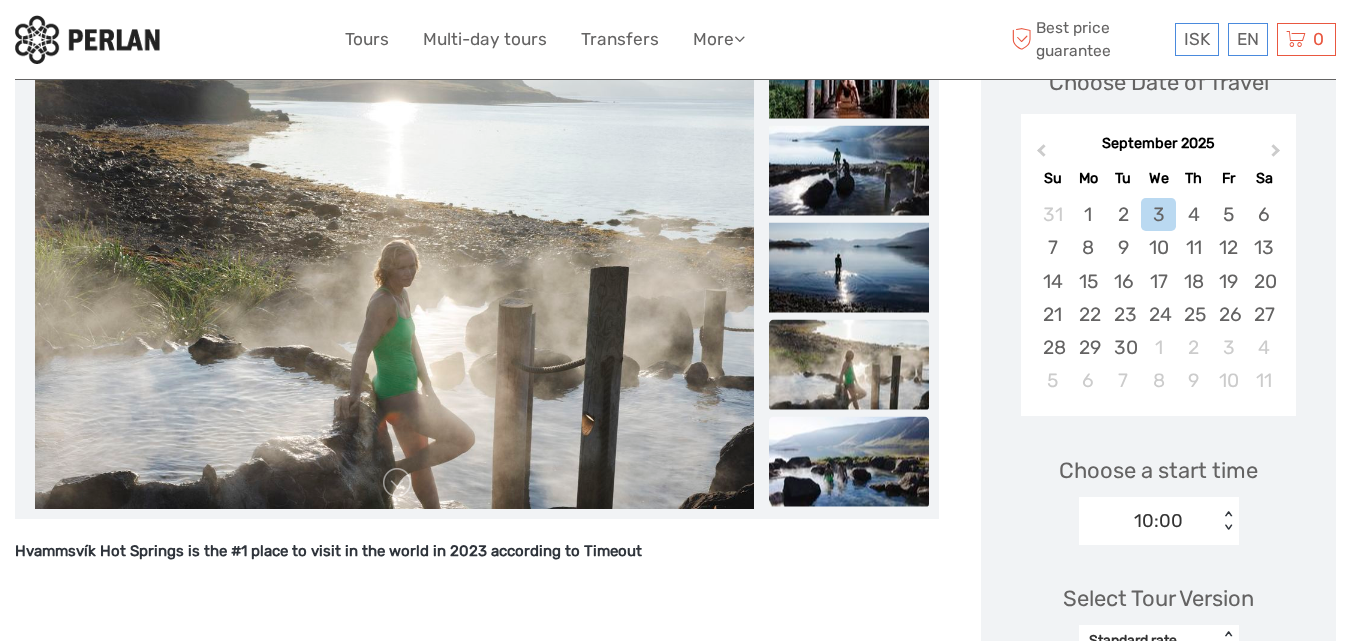 click at bounding box center (849, 462) 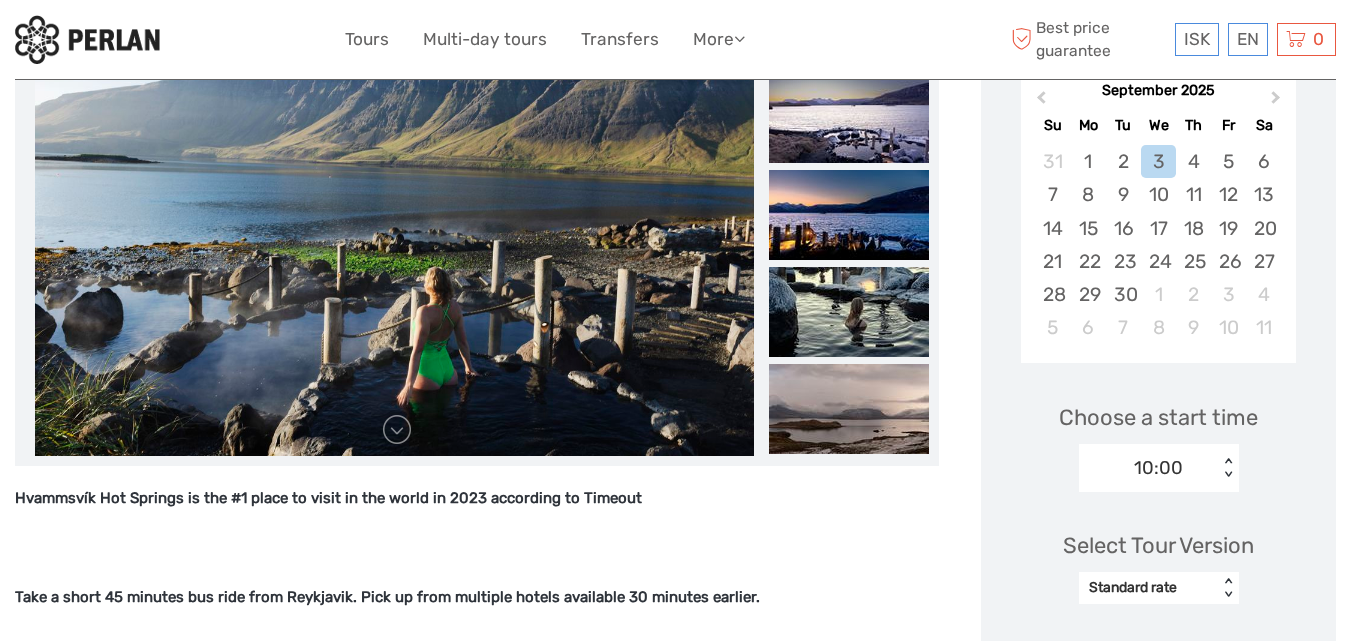 scroll, scrollTop: 393, scrollLeft: 0, axis: vertical 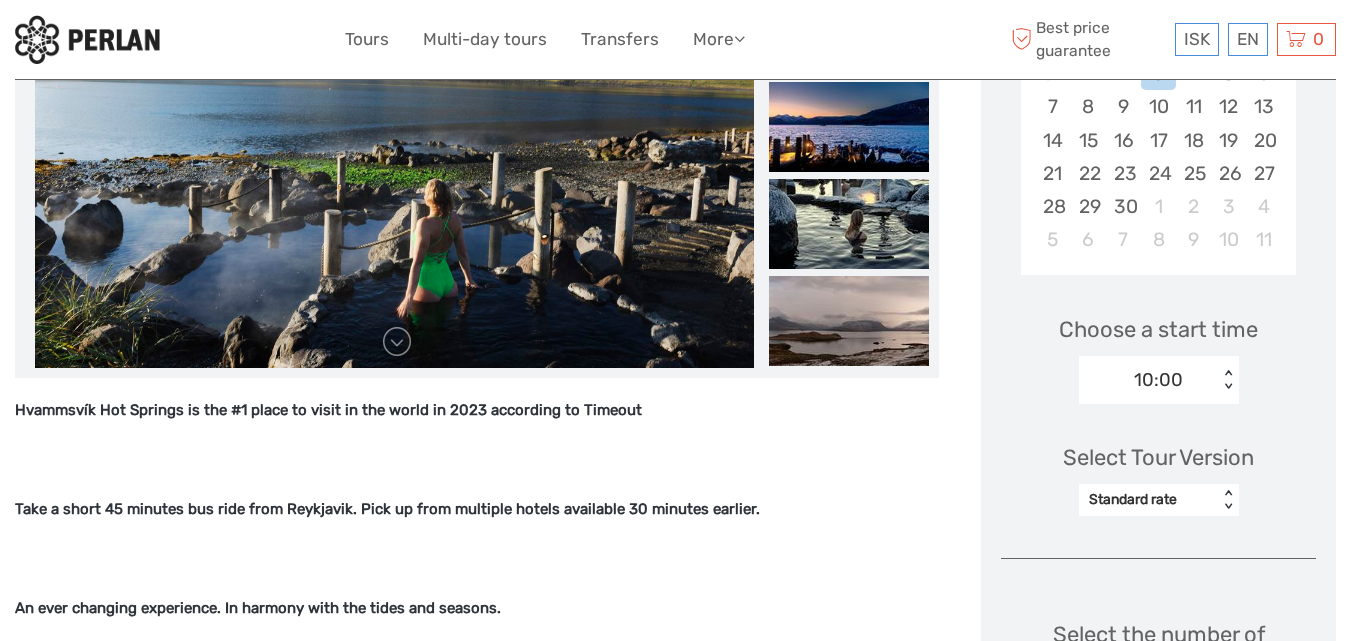 click on "Standard rate < >" at bounding box center [1159, 500] 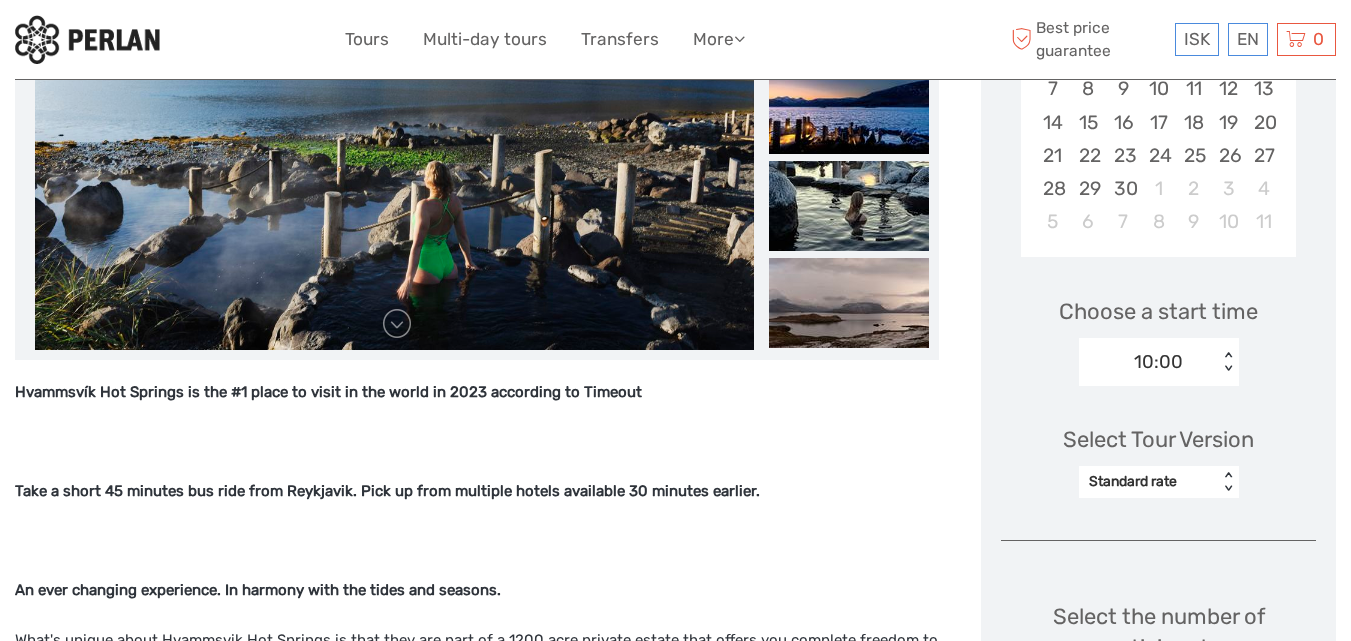 scroll, scrollTop: 515, scrollLeft: 0, axis: vertical 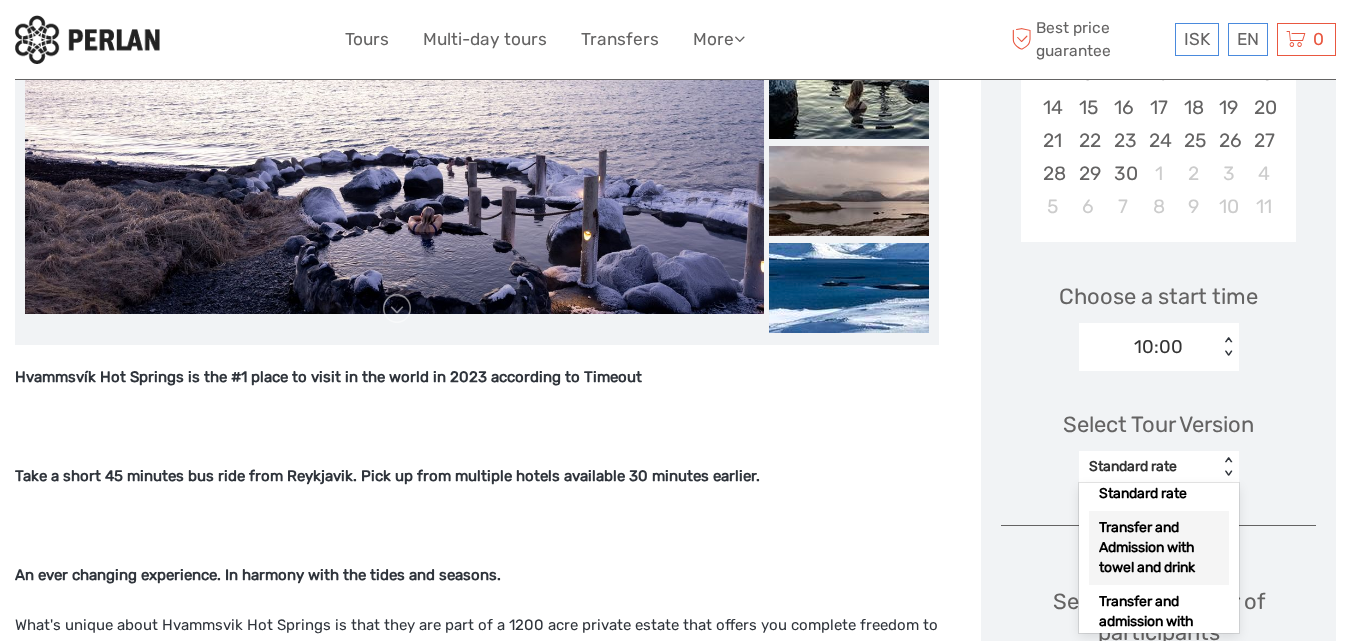drag, startPoint x: 1222, startPoint y: 544, endPoint x: 1229, endPoint y: 493, distance: 51.47815 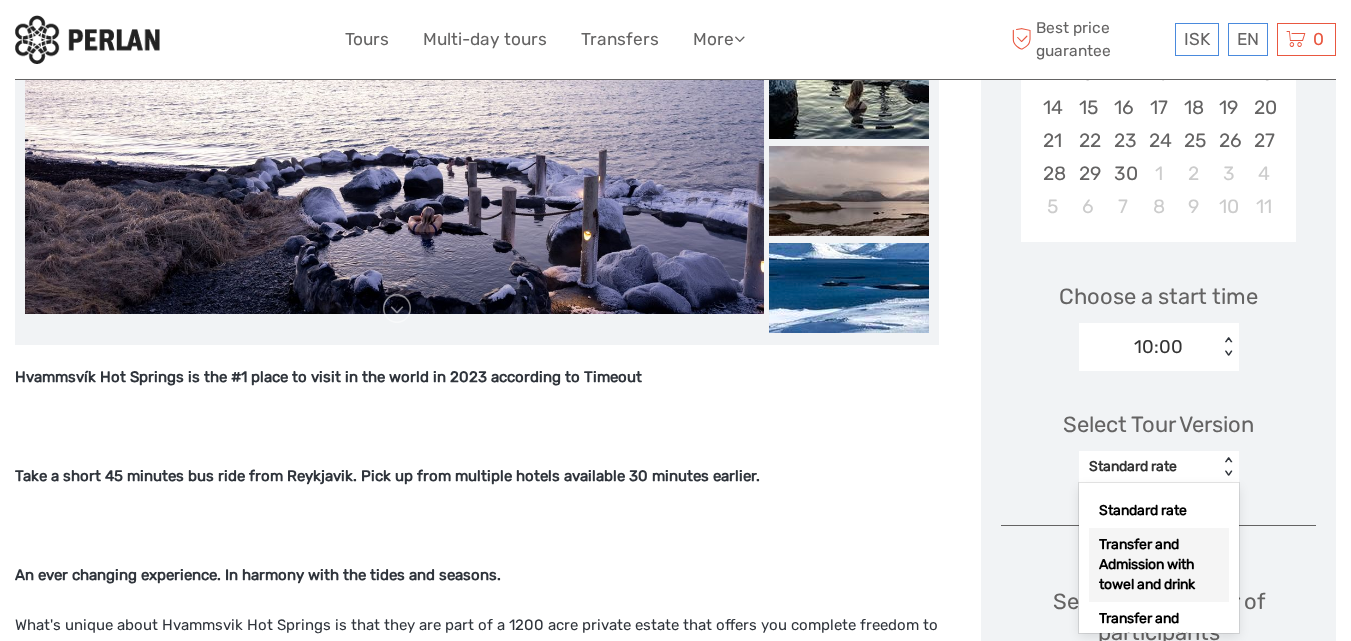 scroll, scrollTop: 0, scrollLeft: 0, axis: both 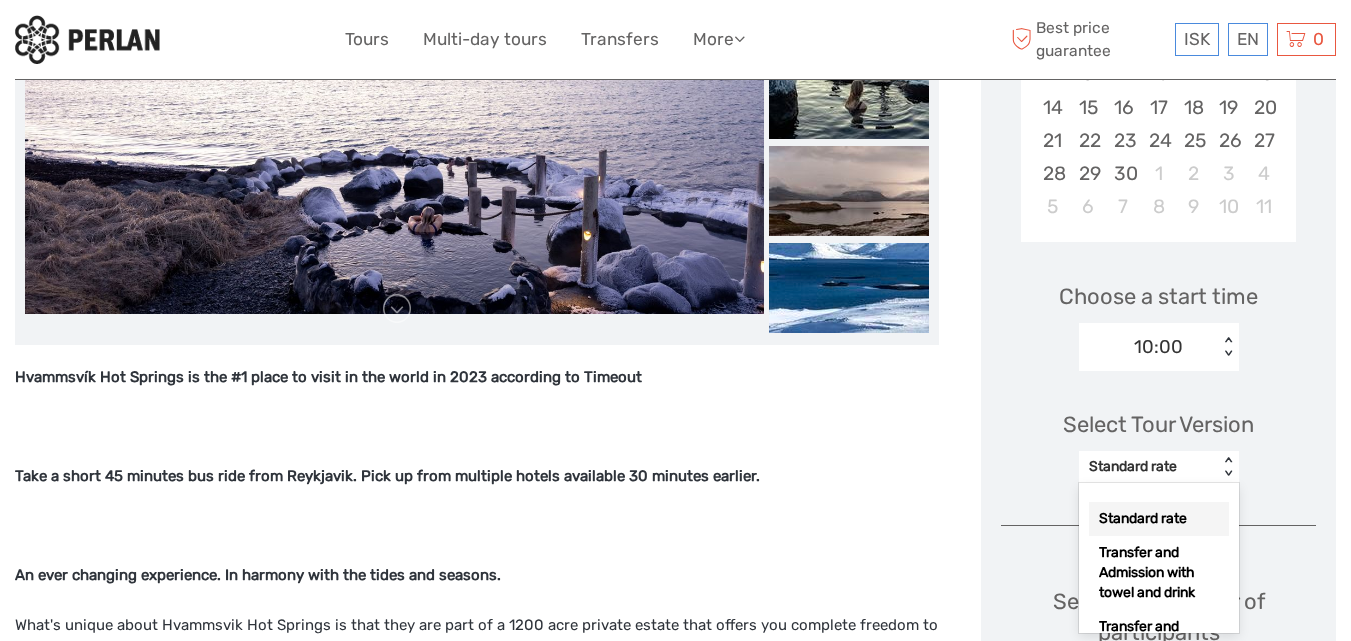 click on "Standard rate" at bounding box center (1159, 519) 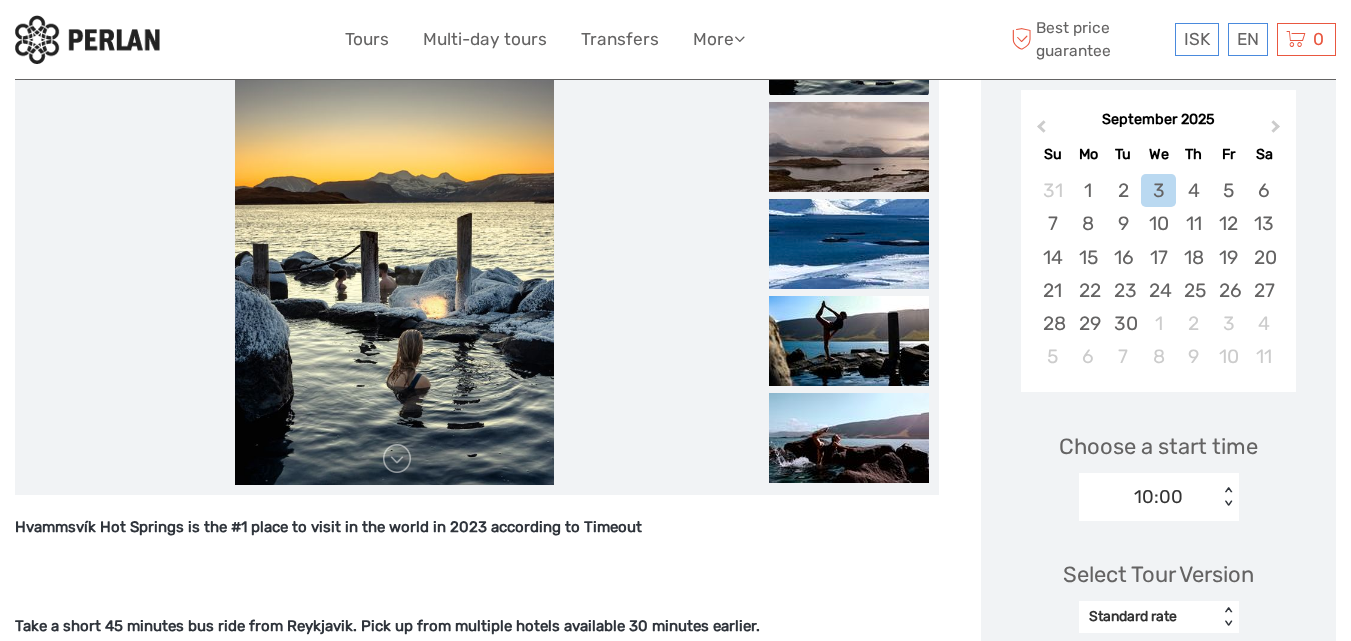 scroll, scrollTop: 364, scrollLeft: 0, axis: vertical 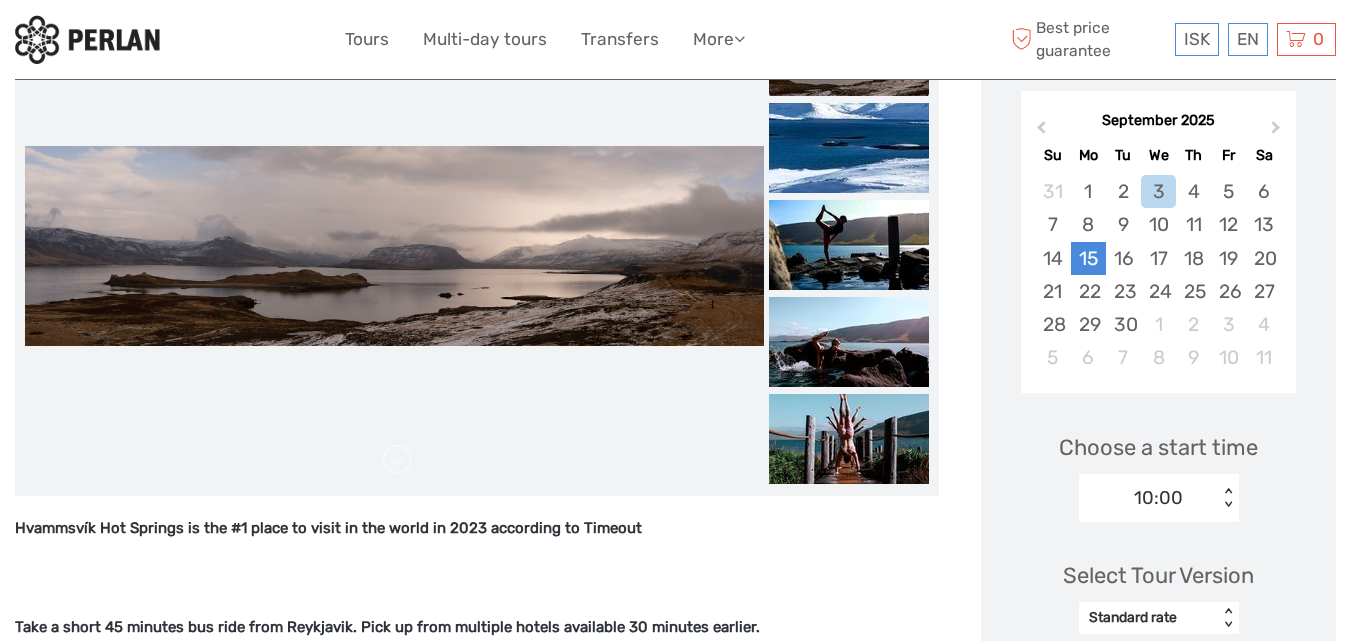 click on "15" at bounding box center (1088, 258) 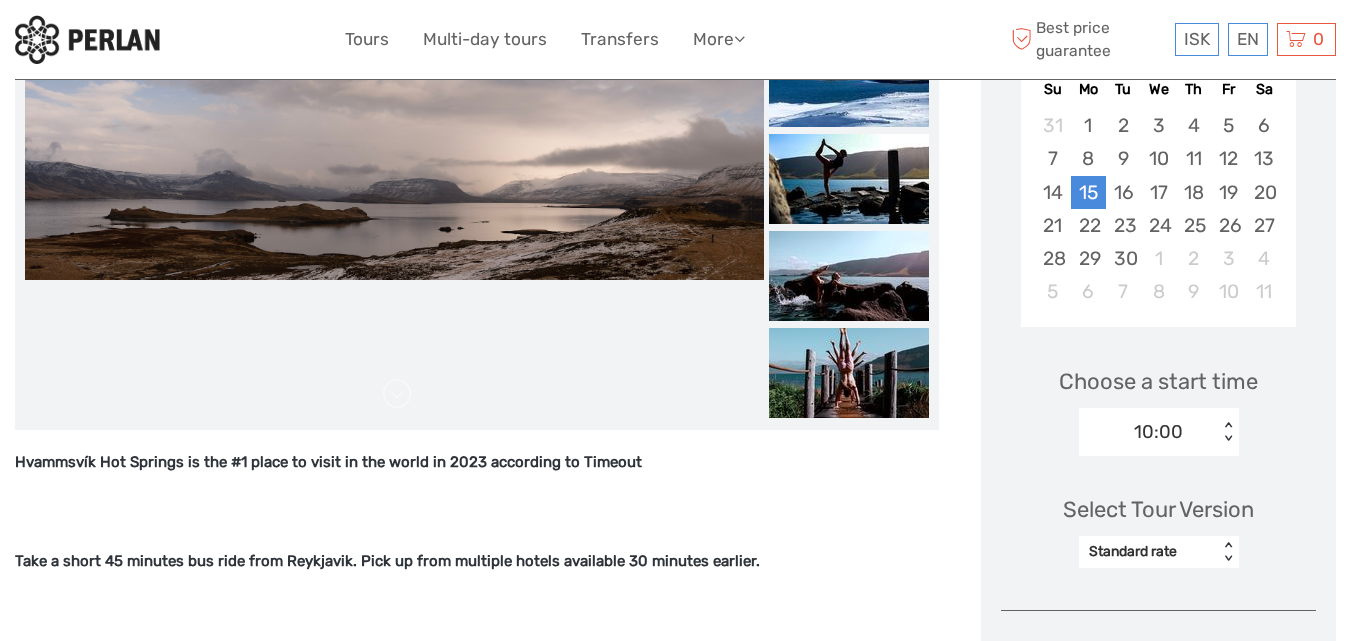 scroll, scrollTop: 431, scrollLeft: 0, axis: vertical 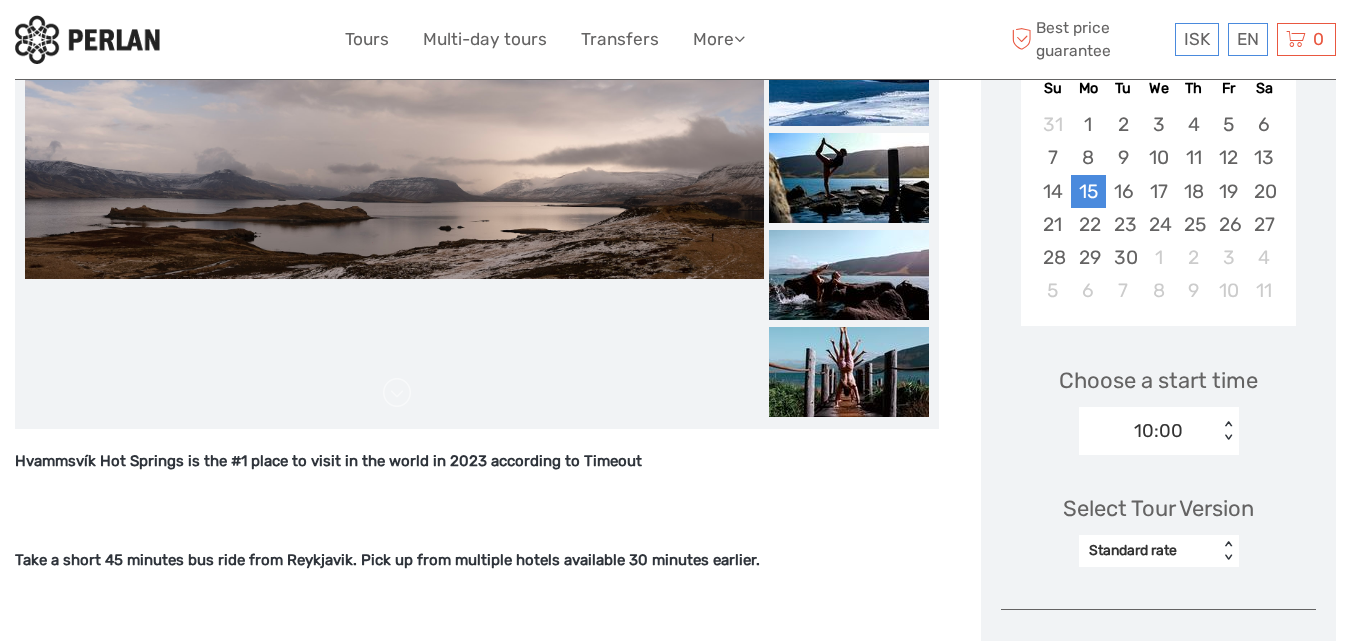 click on "< >" at bounding box center [1227, 431] 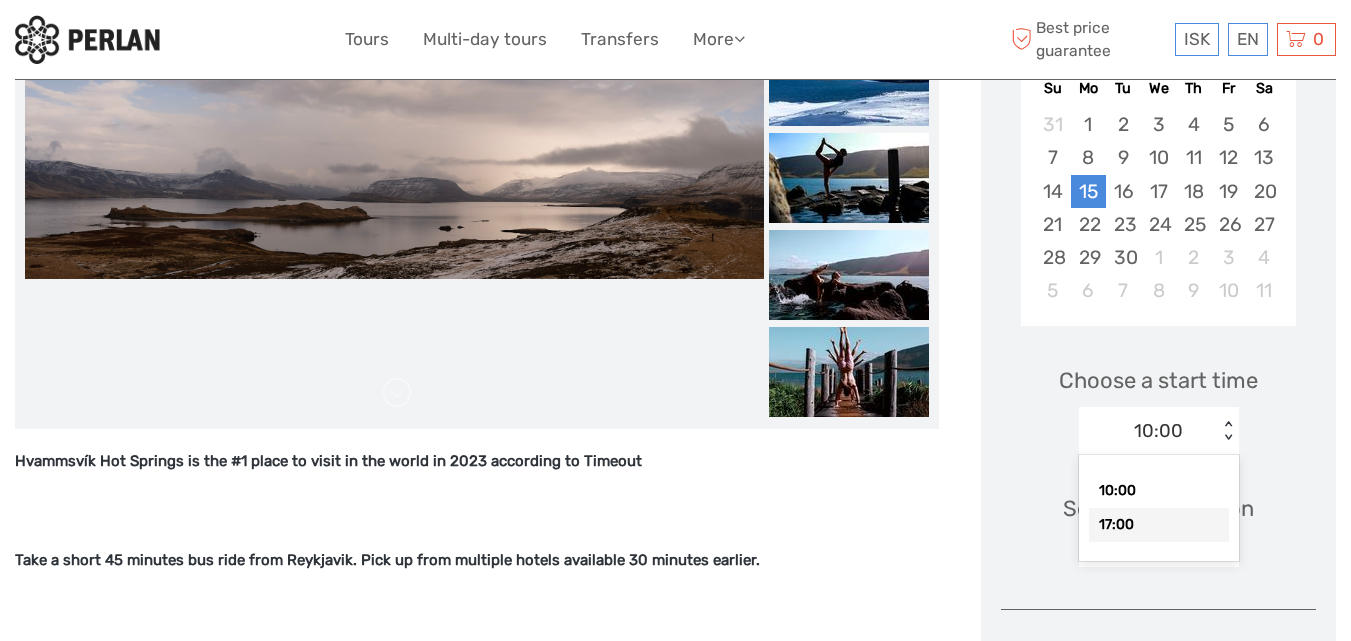 click on "17:00" at bounding box center [1159, 525] 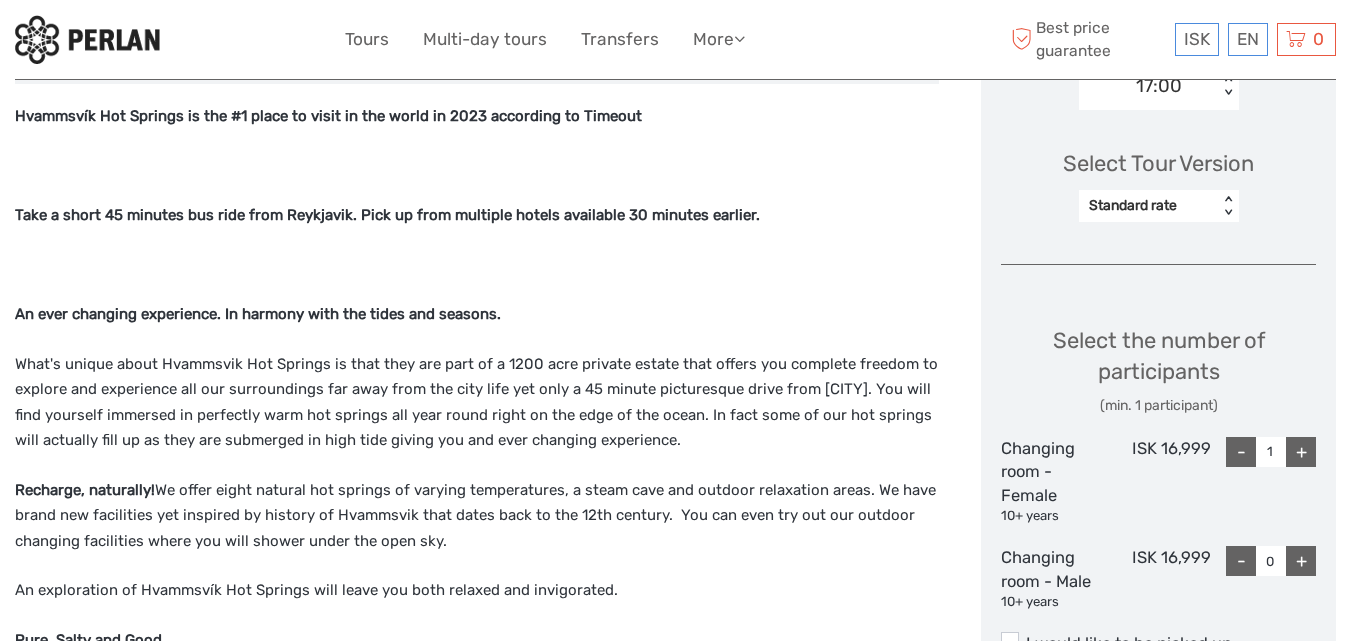 scroll, scrollTop: 777, scrollLeft: 0, axis: vertical 